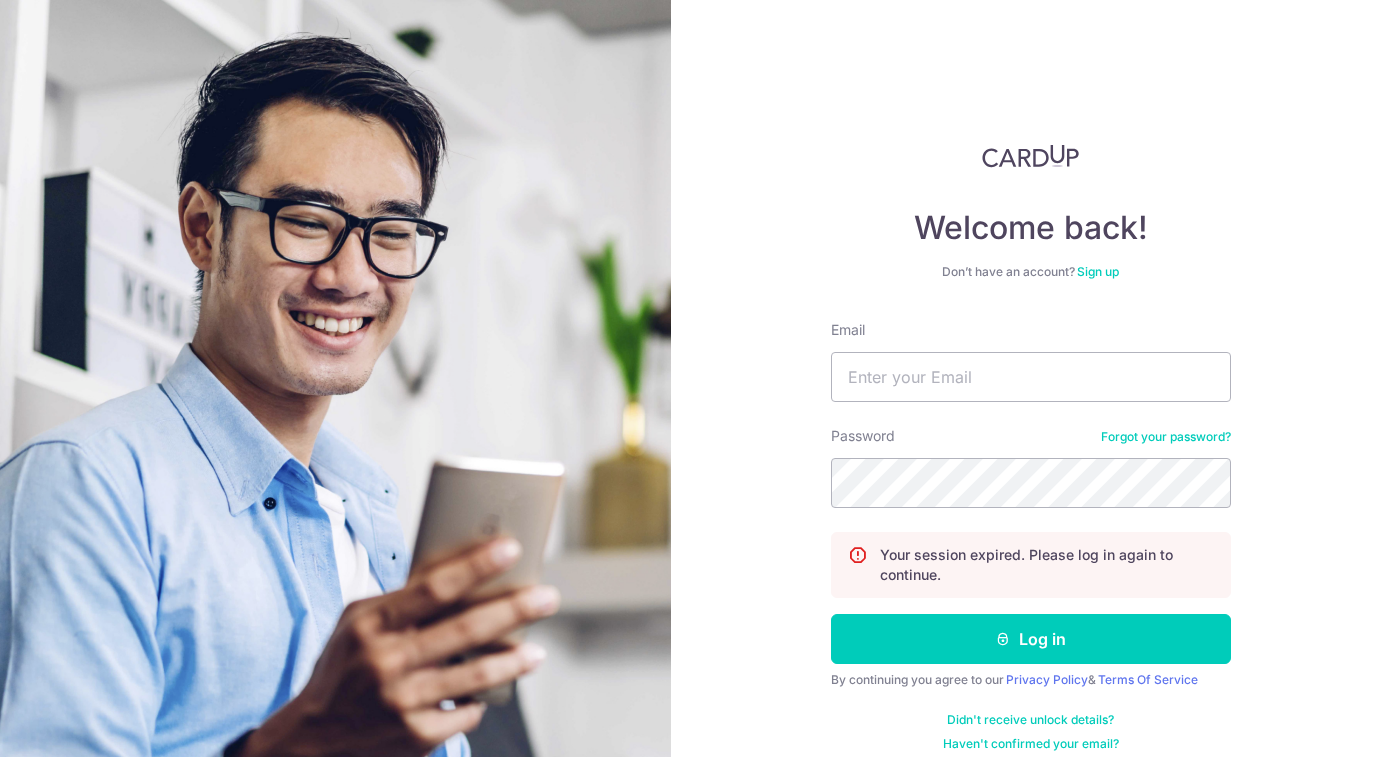 scroll, scrollTop: 0, scrollLeft: 0, axis: both 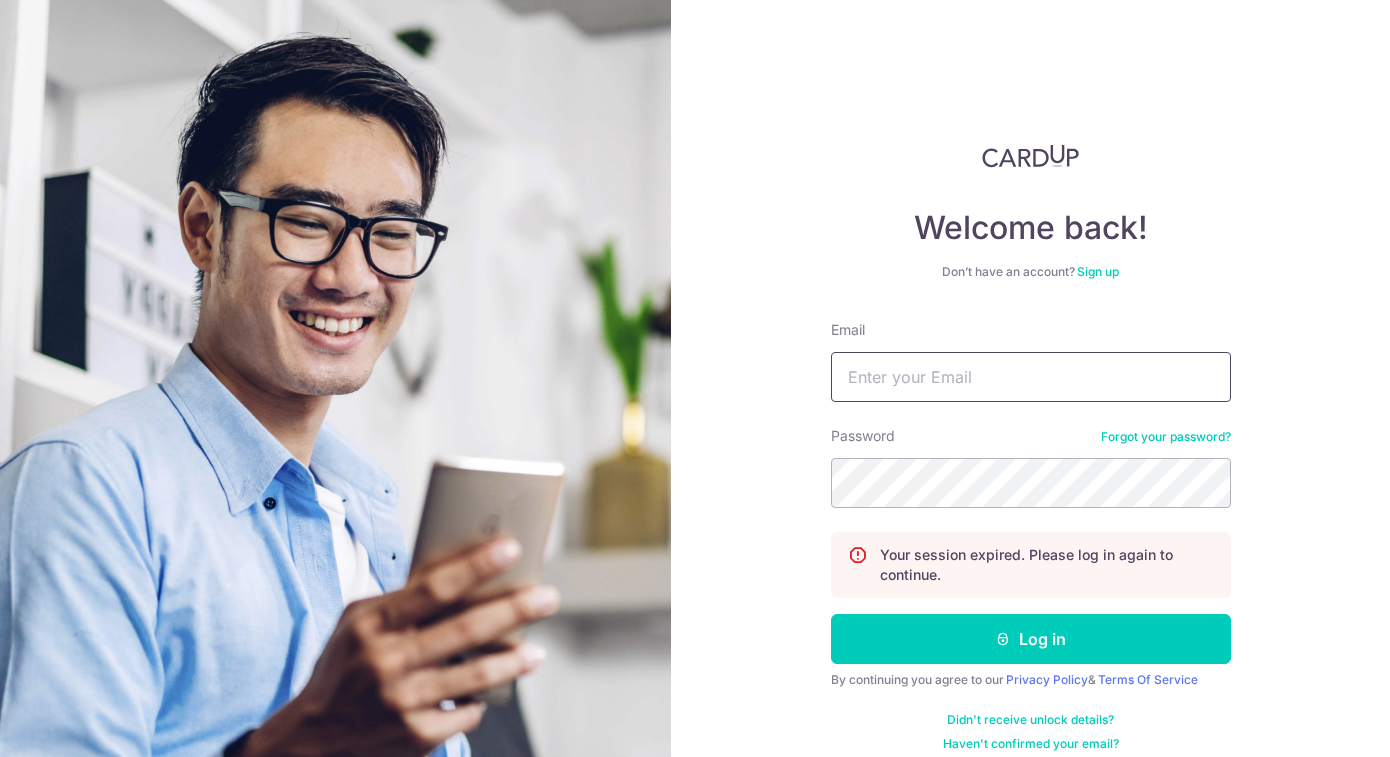 click on "Email" at bounding box center [1031, 377] 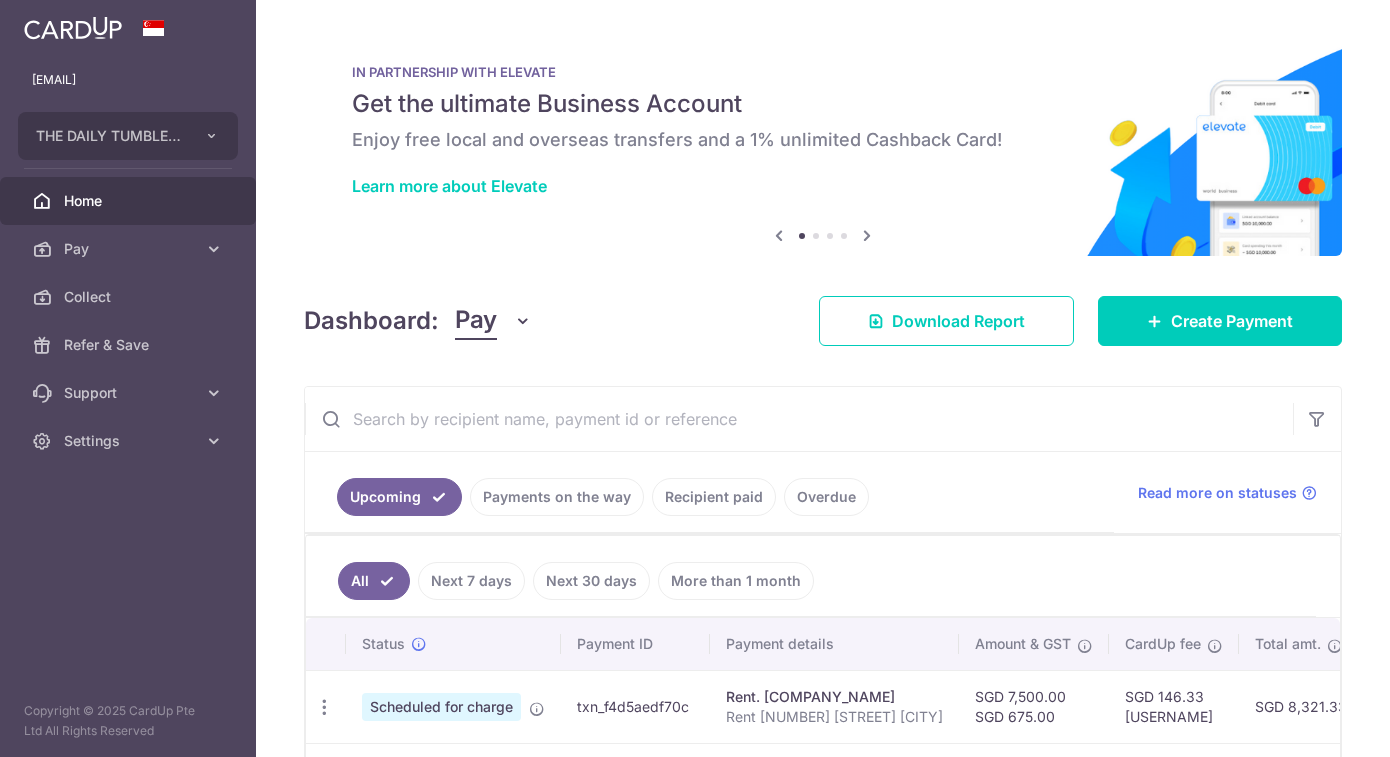 scroll, scrollTop: 0, scrollLeft: 0, axis: both 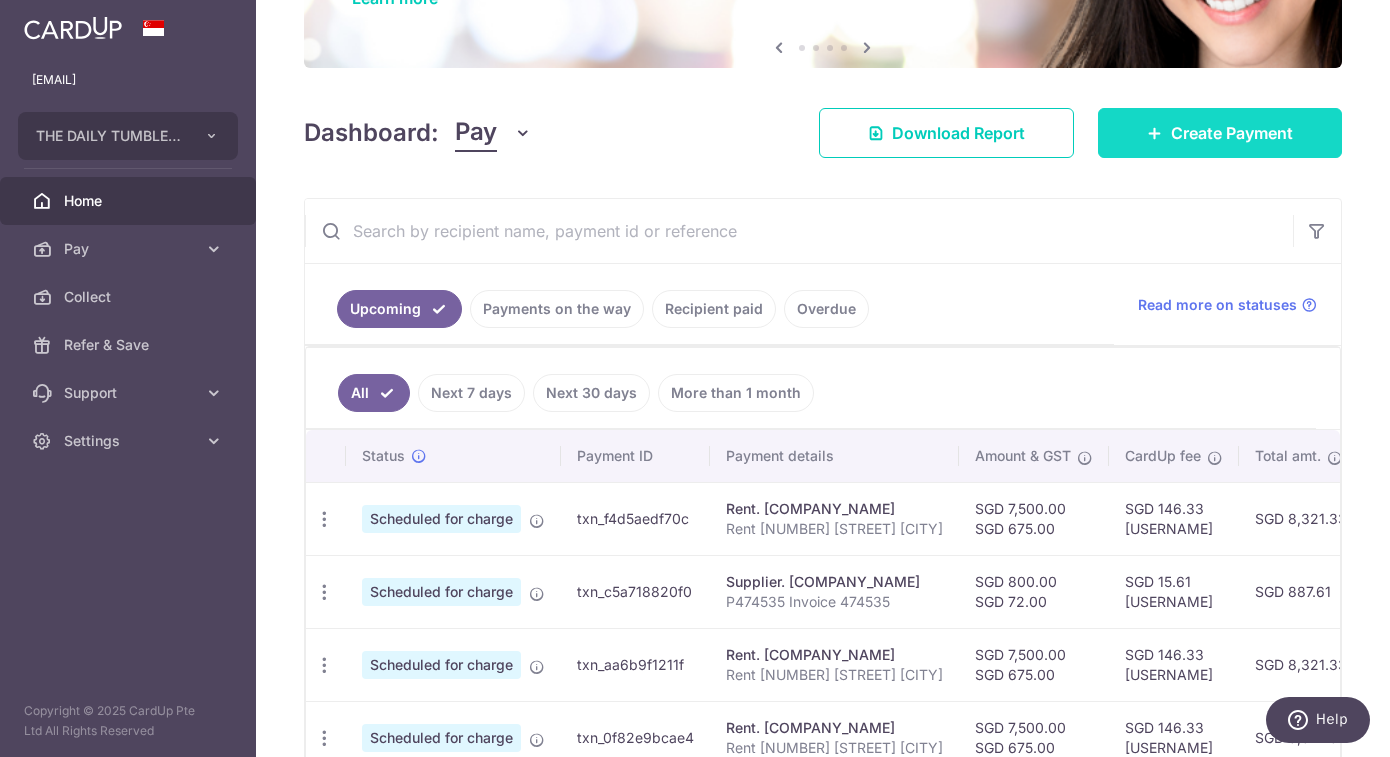 click on "Create Payment" at bounding box center (1220, 133) 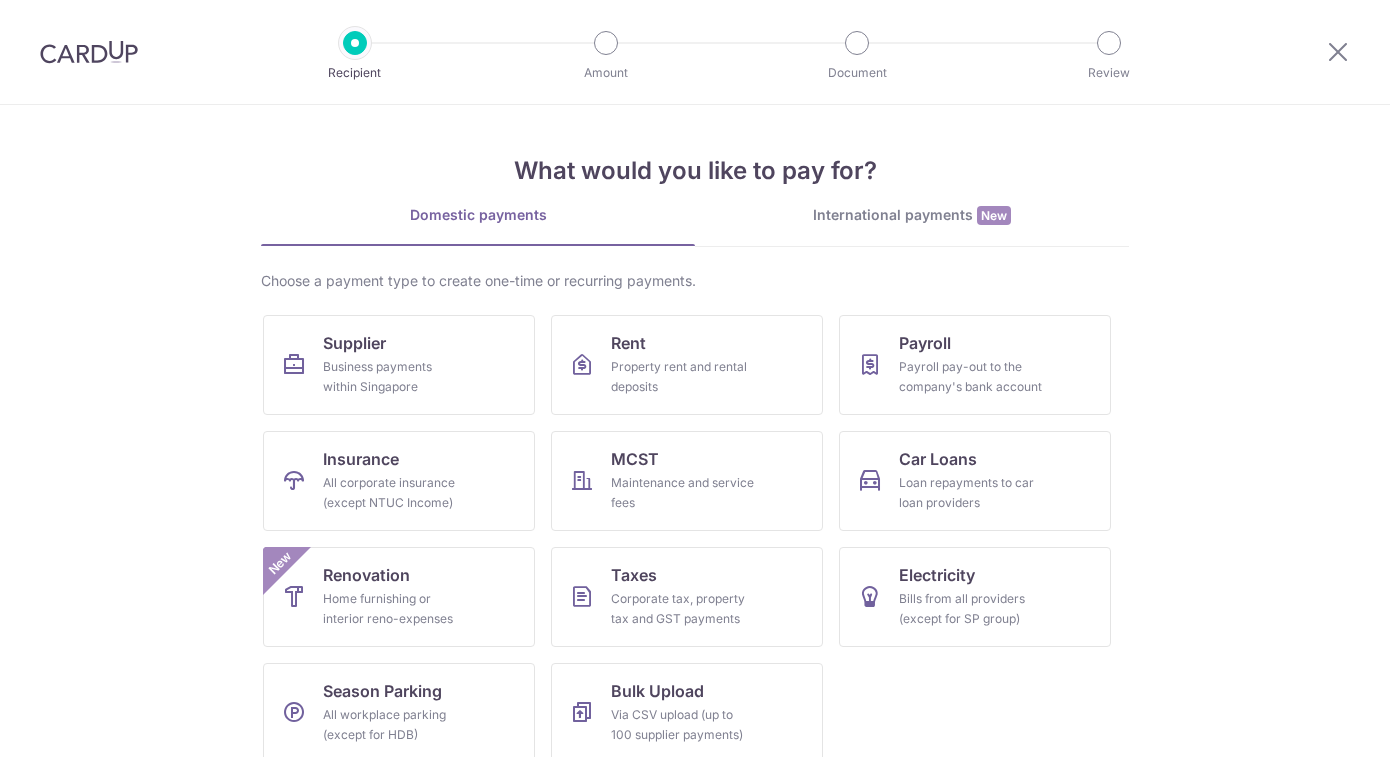 scroll, scrollTop: 0, scrollLeft: 0, axis: both 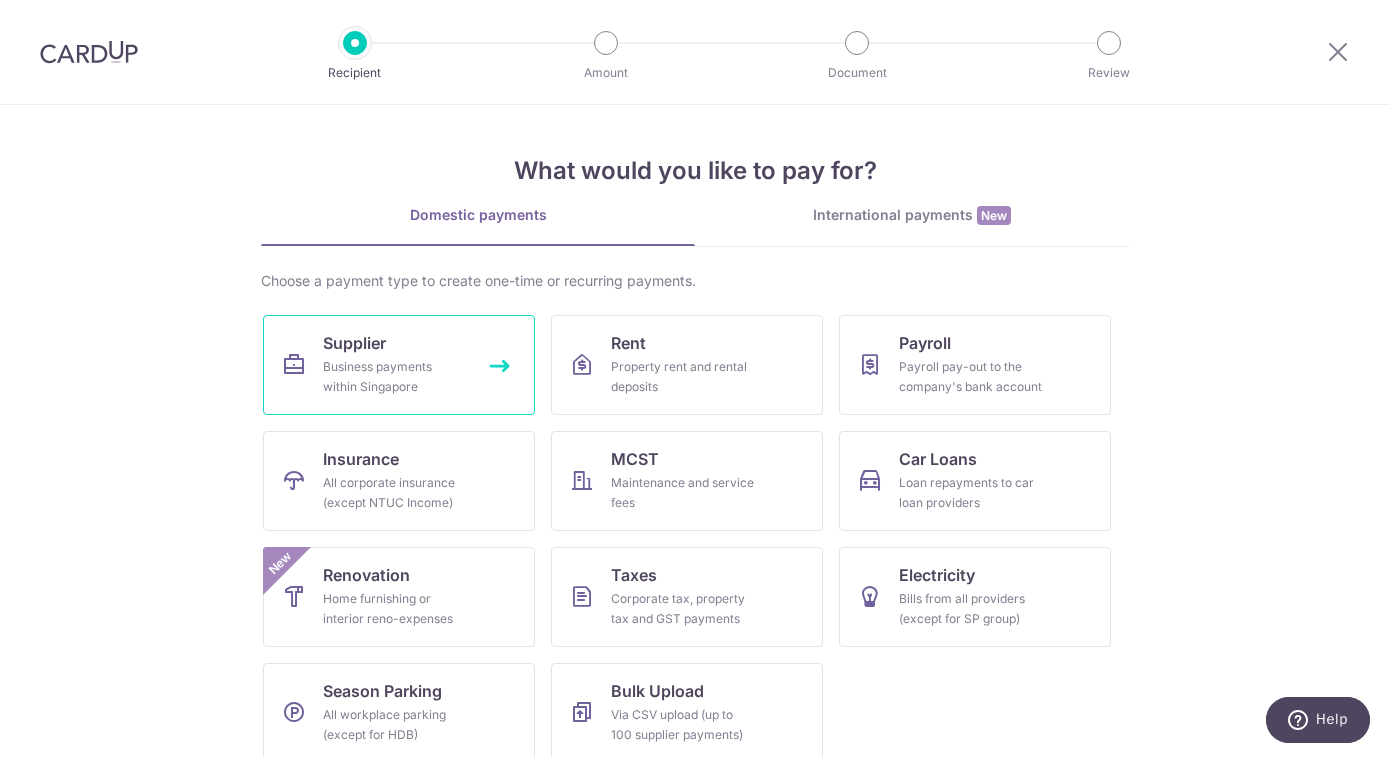 click on "Business payments within Singapore" at bounding box center [395, 377] 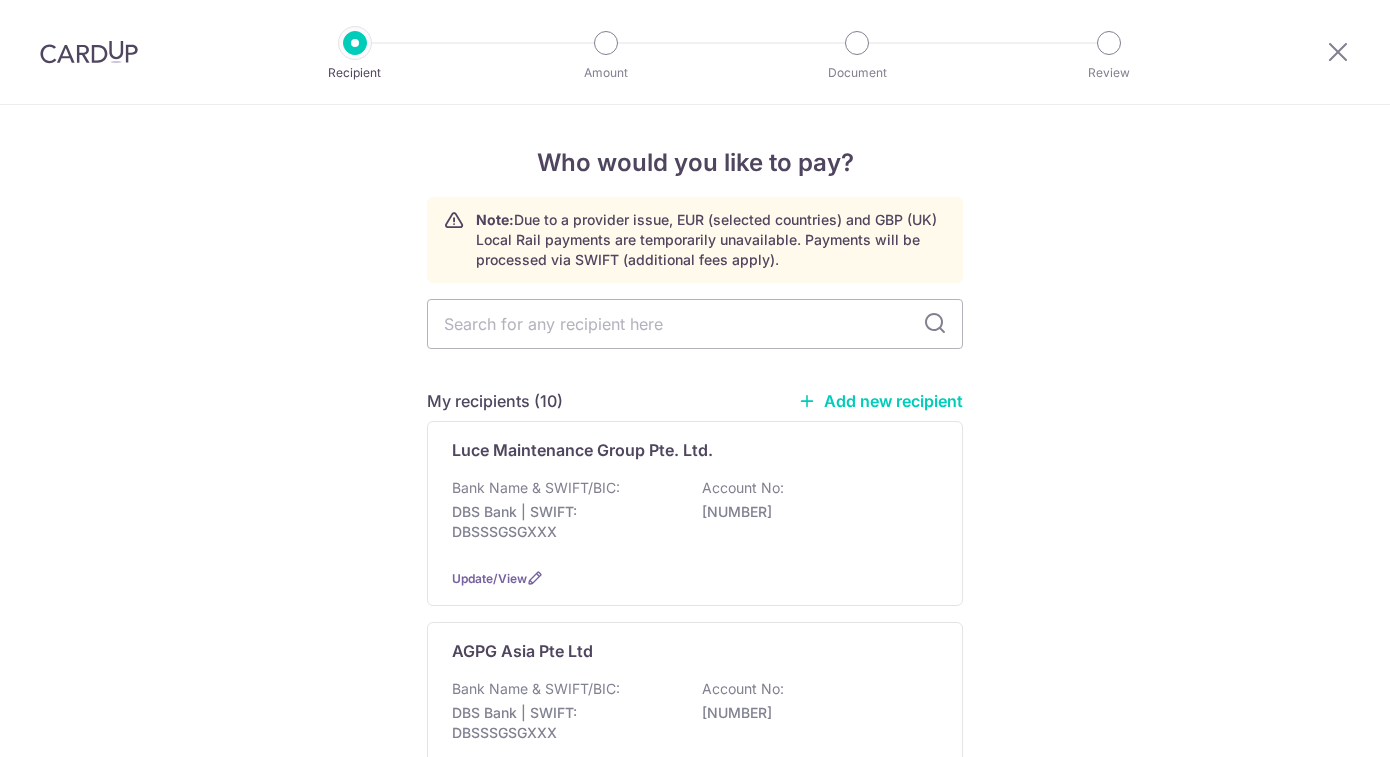 scroll, scrollTop: 0, scrollLeft: 0, axis: both 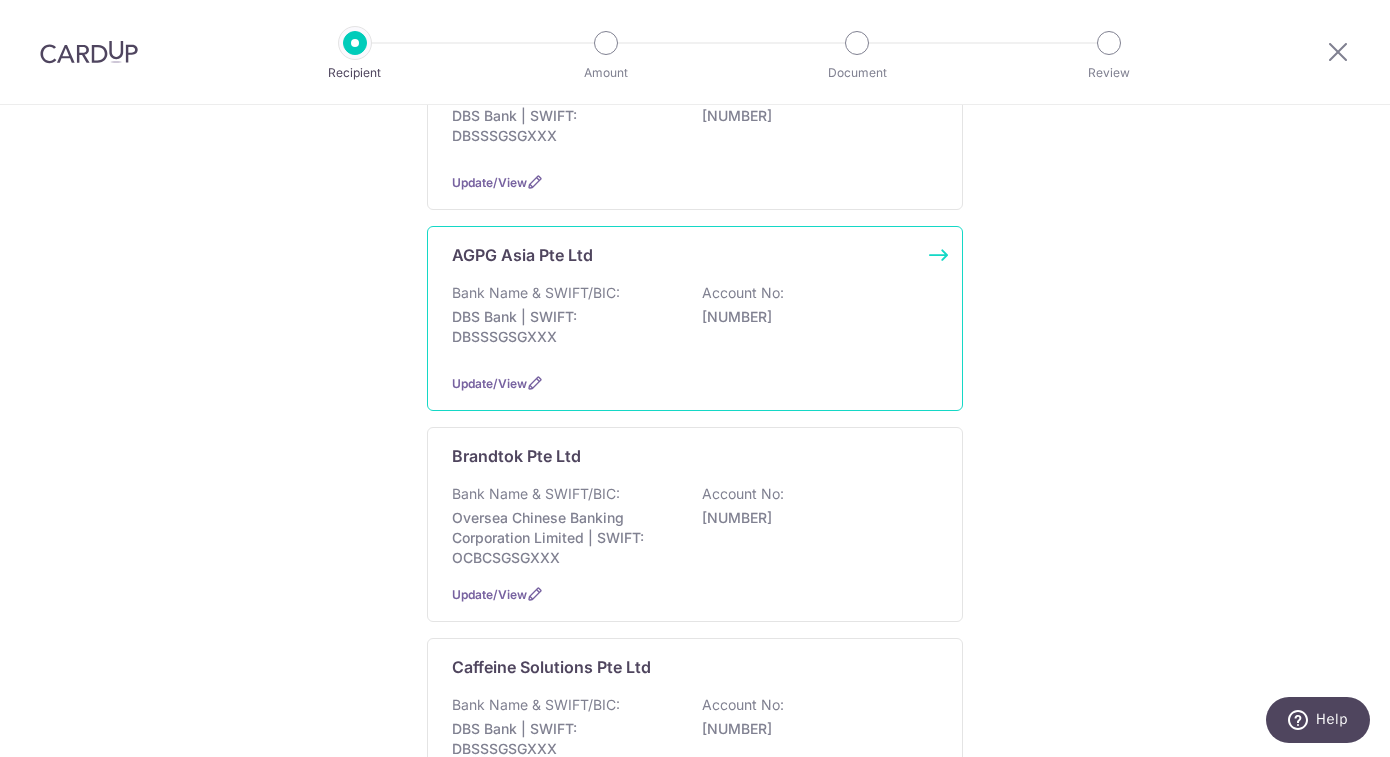 click on "AGPG Asia Pte Ltd
Bank Name & SWIFT/BIC:
DBS Bank | SWIFT: DBSSSGSGXXX
Account No:
[NUMBER]
Update/View" at bounding box center [695, 318] 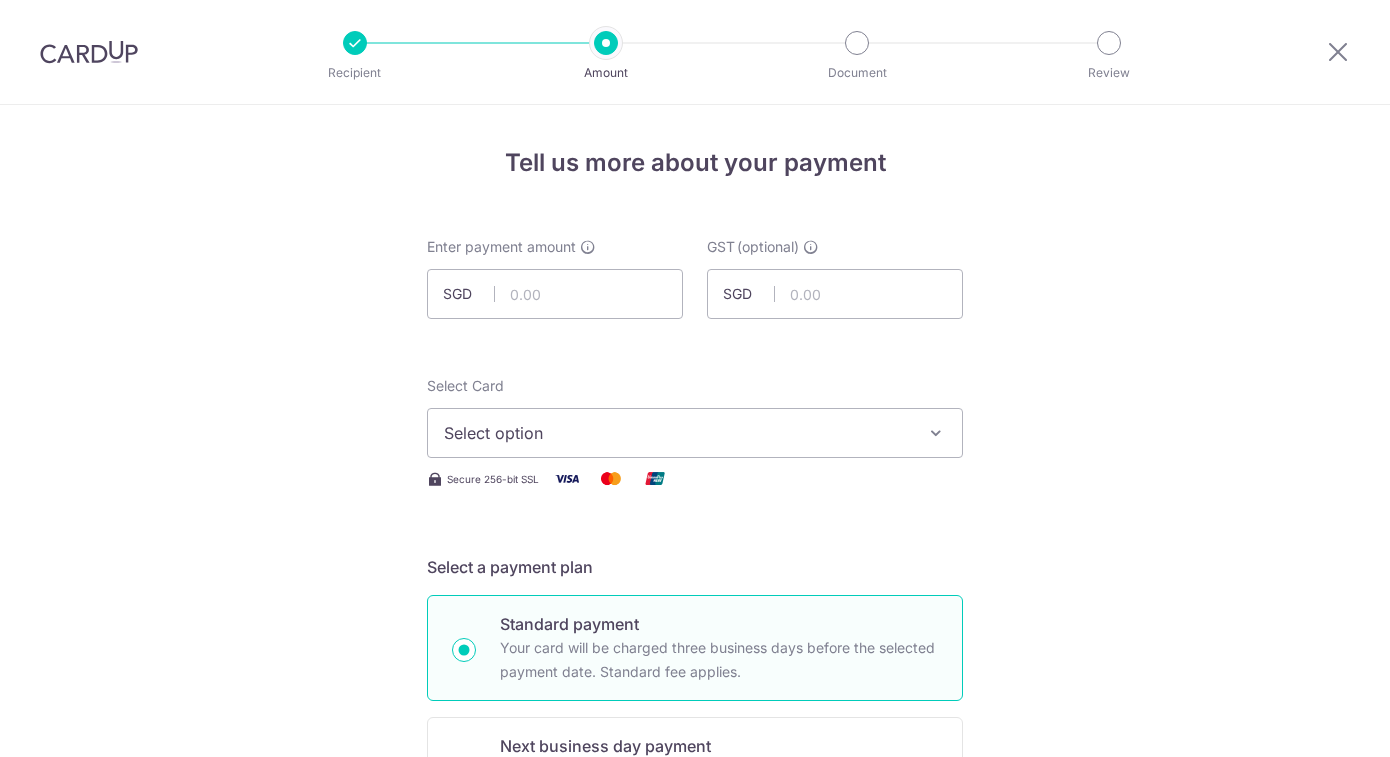 scroll, scrollTop: 0, scrollLeft: 0, axis: both 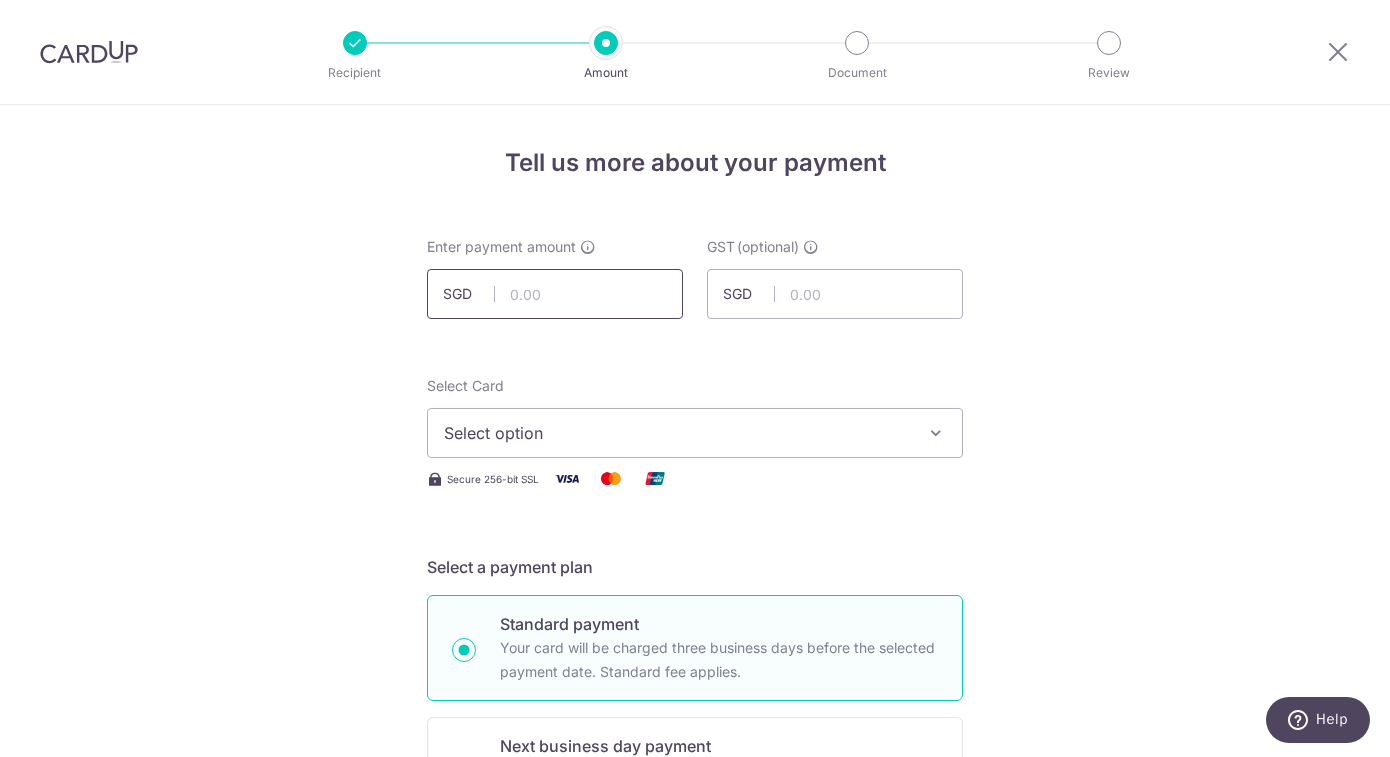 click at bounding box center (555, 294) 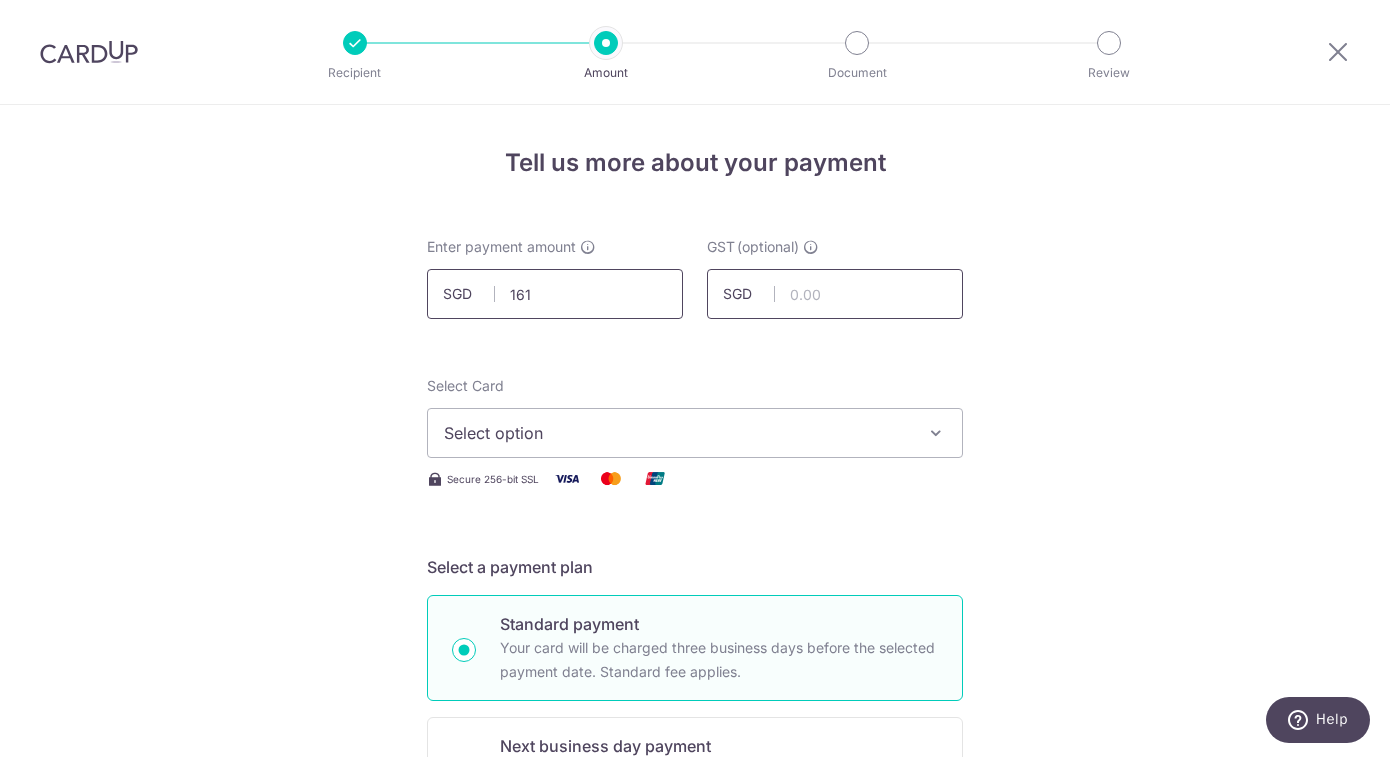 type on "161.00" 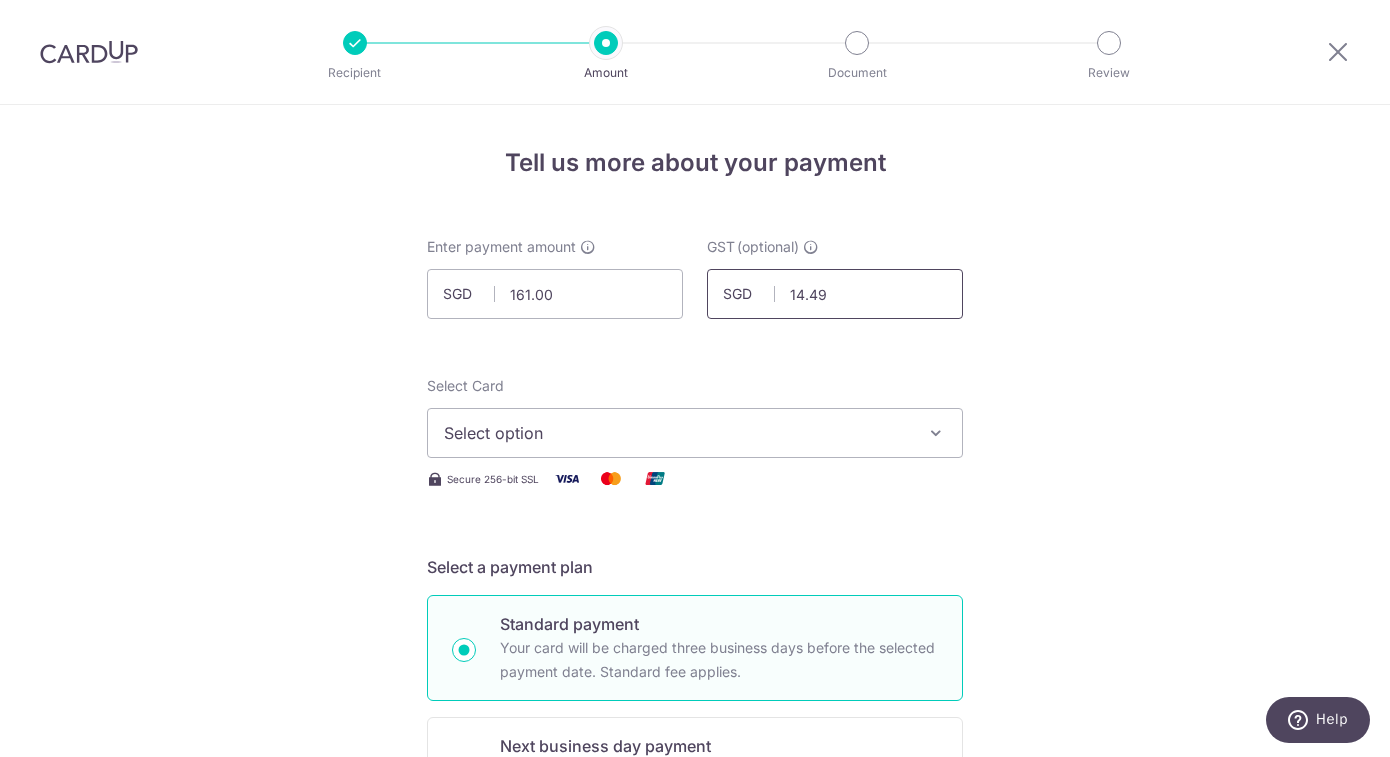 type on "14.49" 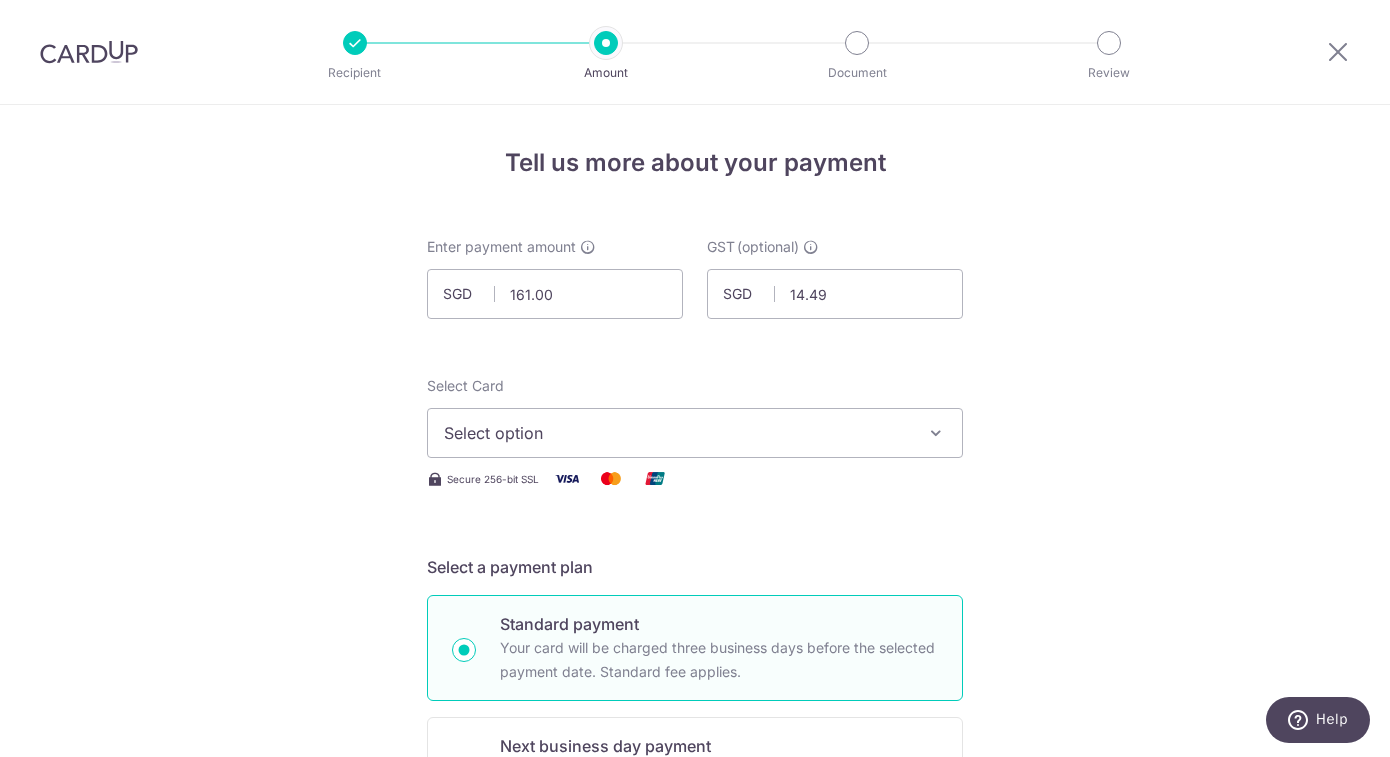 click on "Select option" at bounding box center [677, 433] 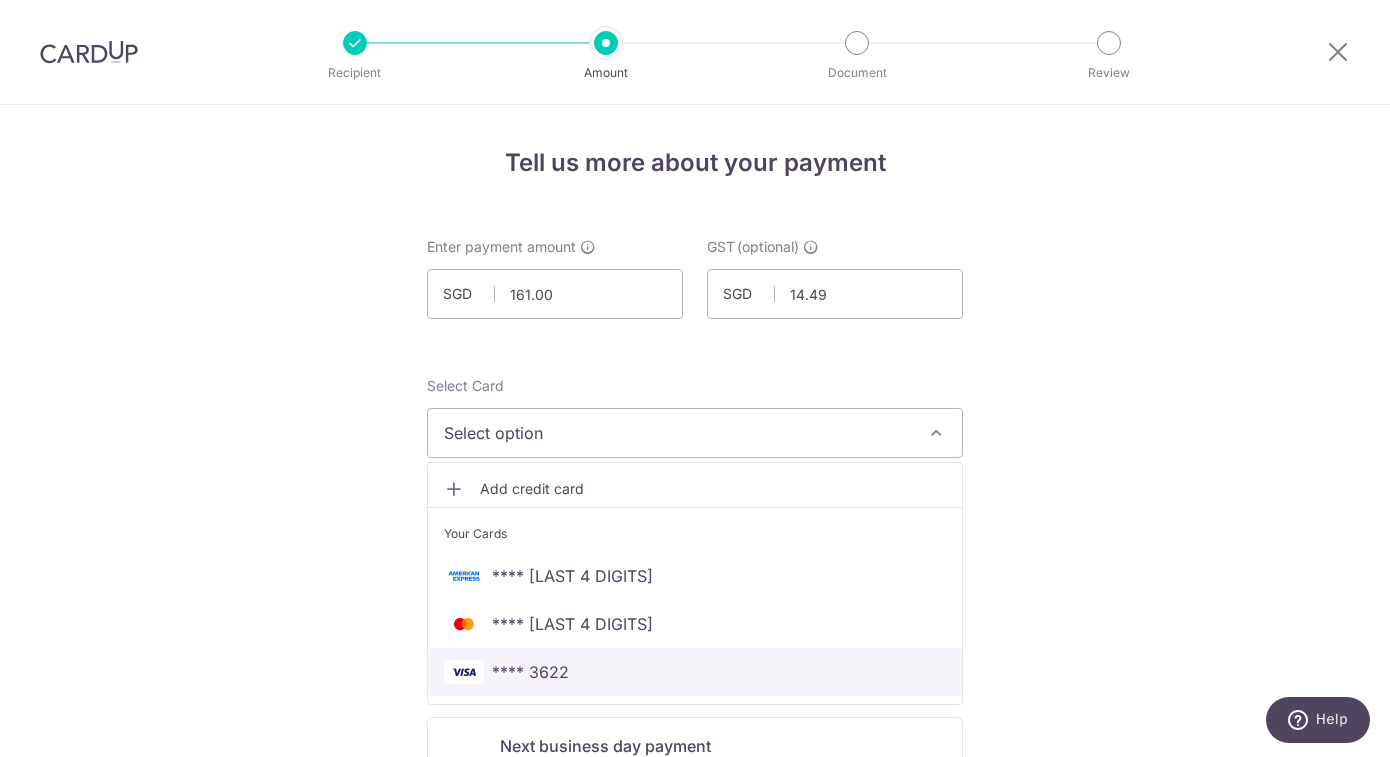 click on "**** 3622" at bounding box center [695, 672] 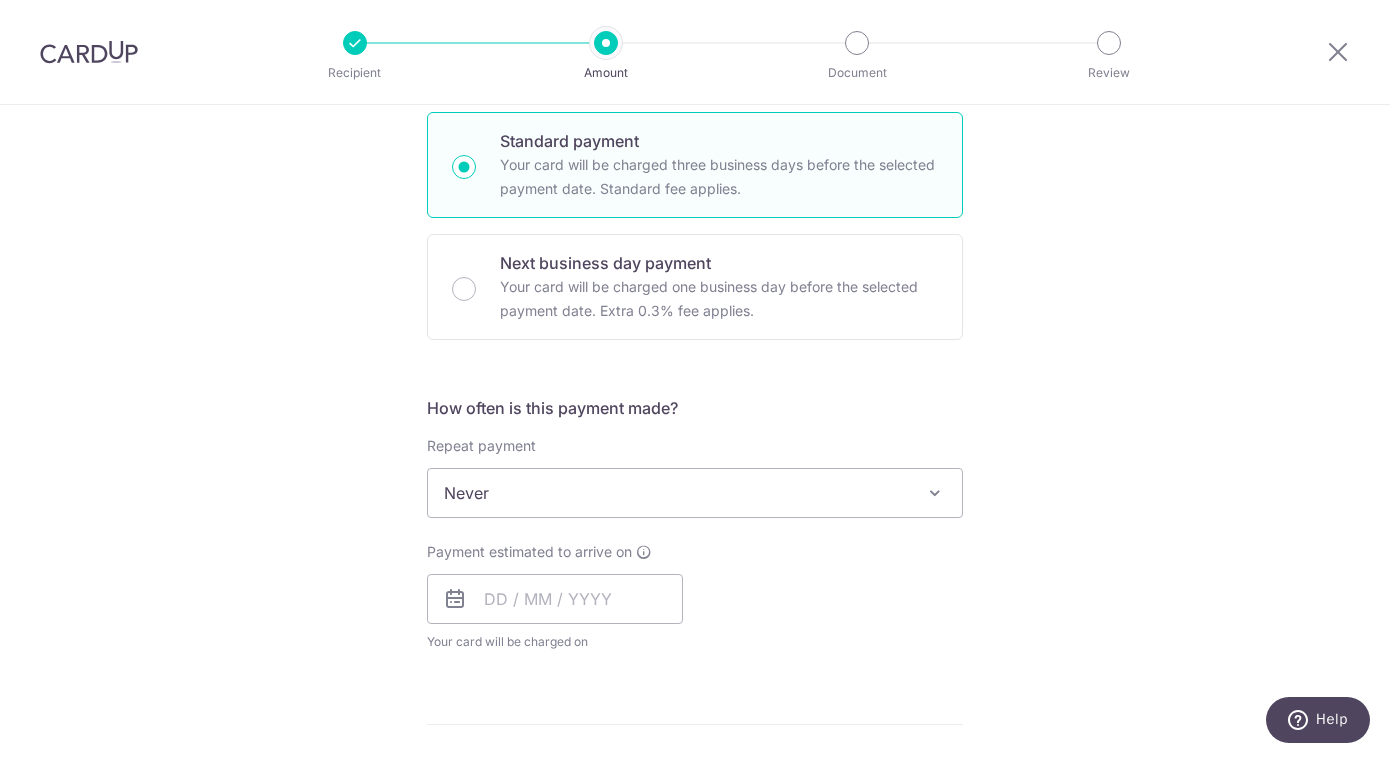 scroll, scrollTop: 538, scrollLeft: 0, axis: vertical 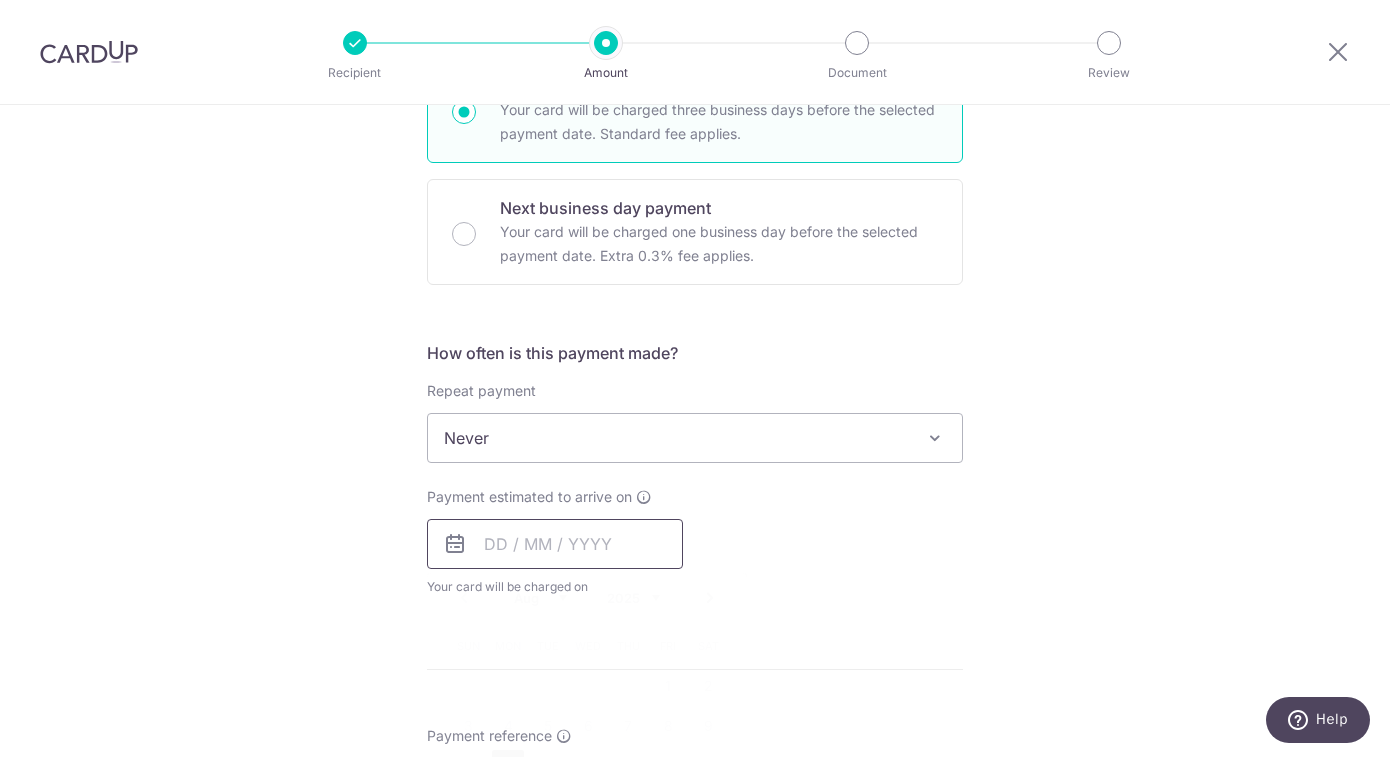 click at bounding box center [555, 544] 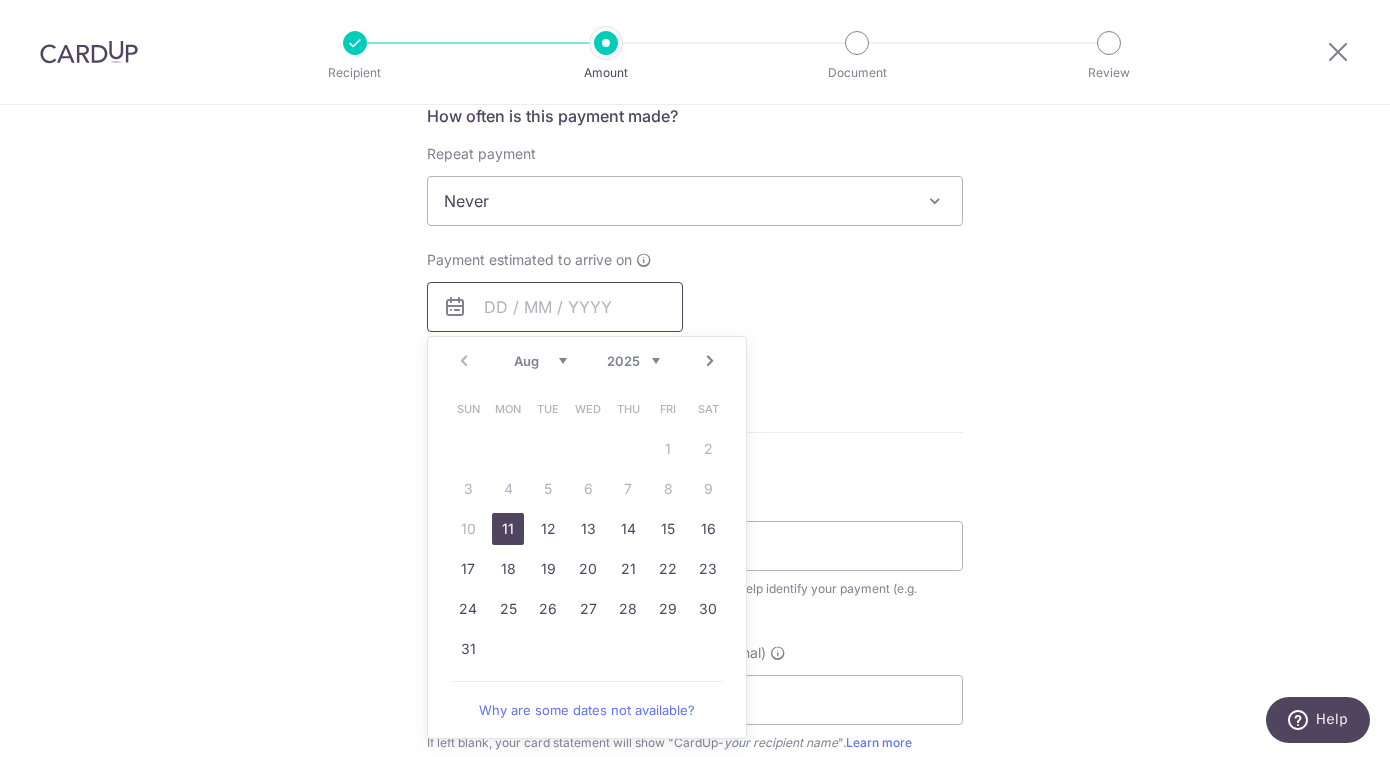scroll, scrollTop: 778, scrollLeft: 0, axis: vertical 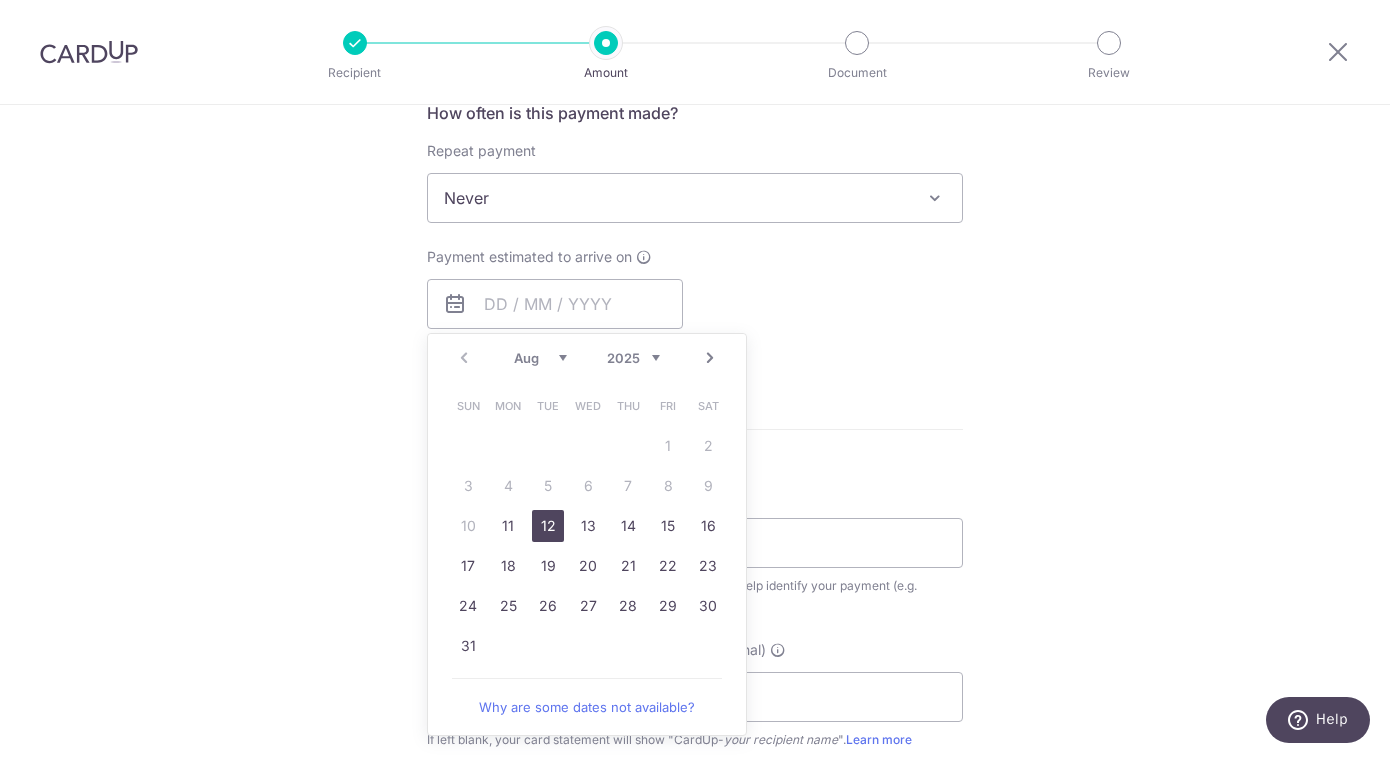 click on "12" at bounding box center (548, 526) 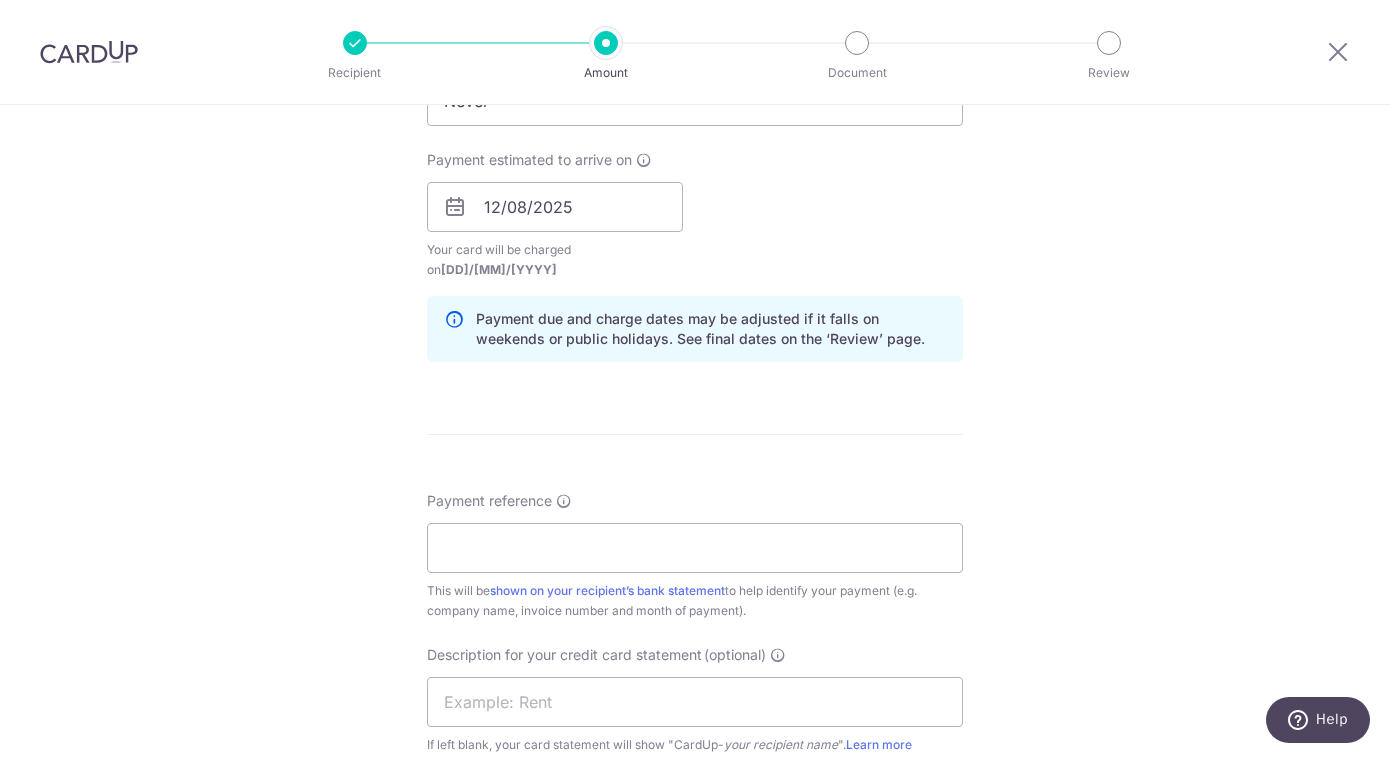 scroll, scrollTop: 787, scrollLeft: 0, axis: vertical 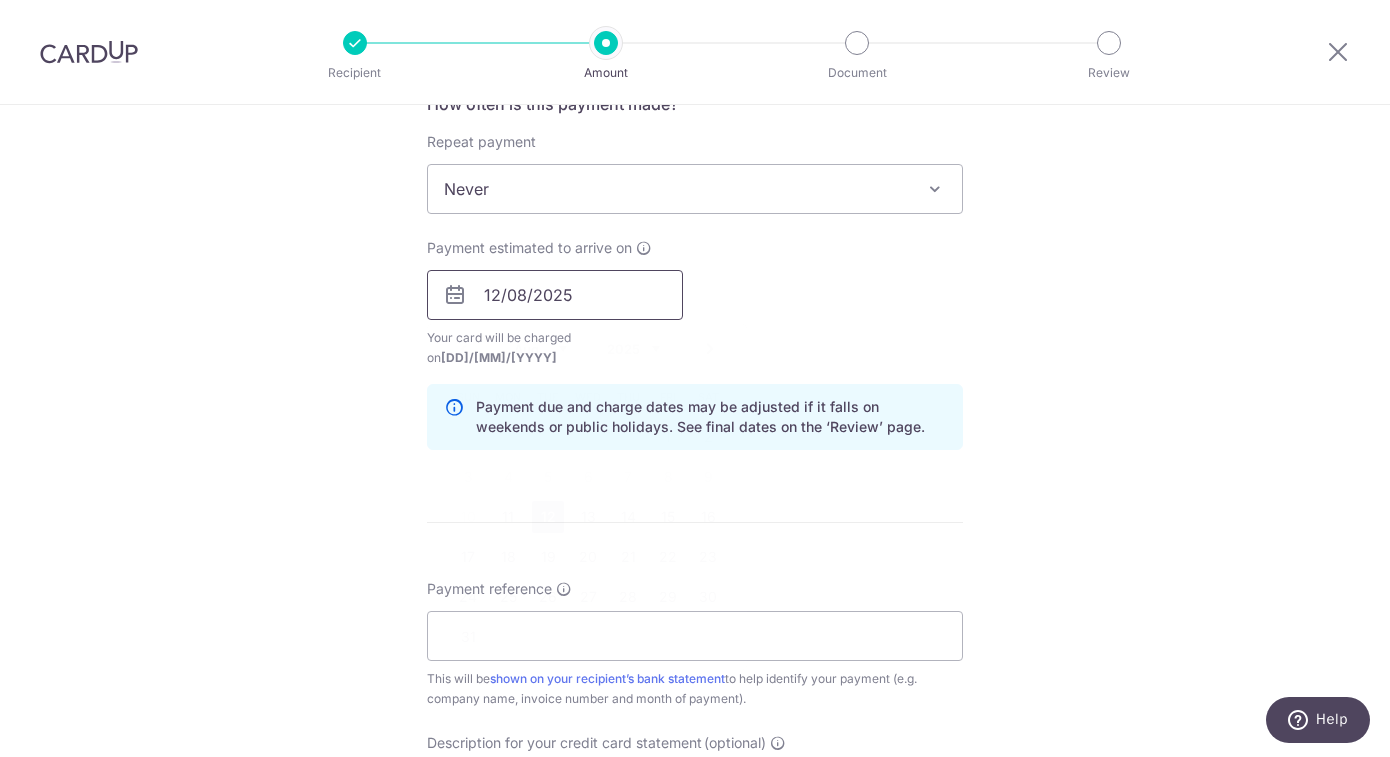 click on "12/08/2025" at bounding box center (555, 295) 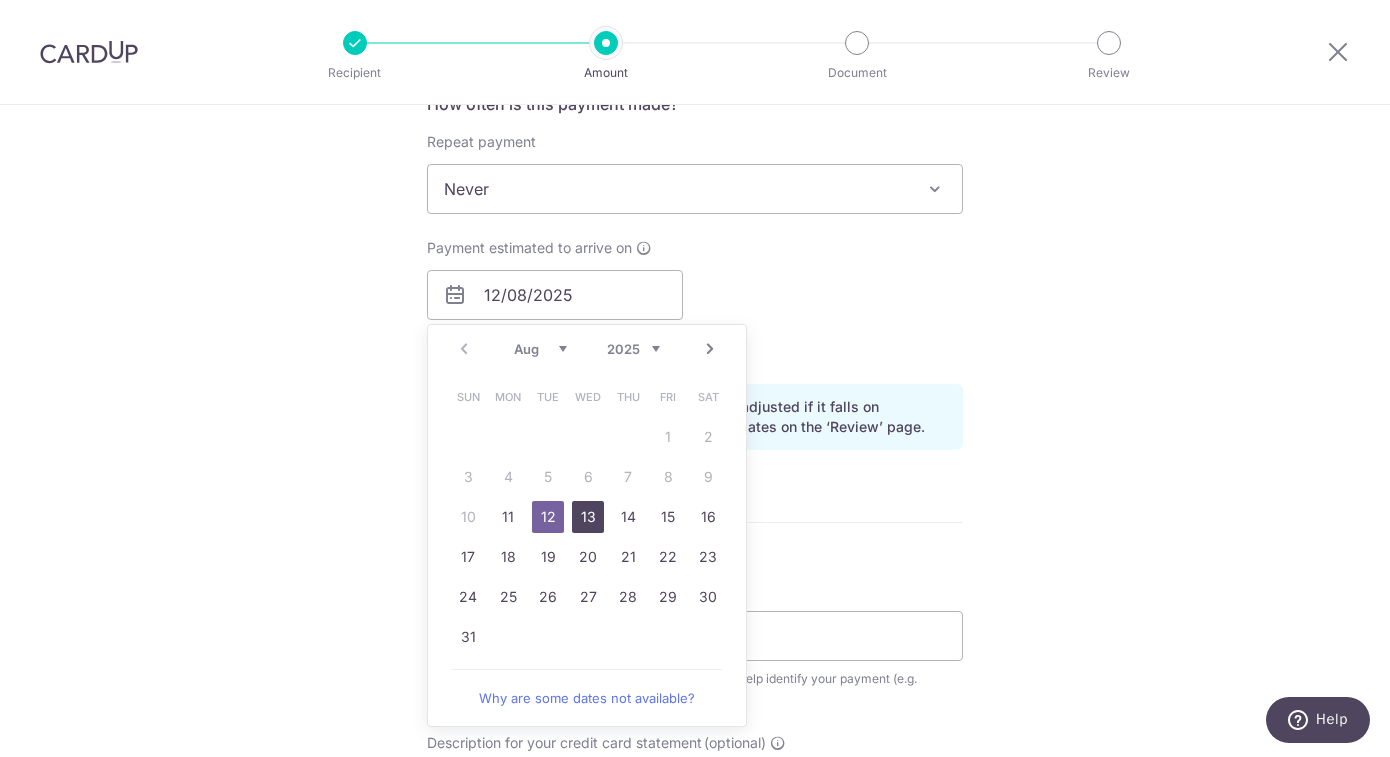 click on "13" at bounding box center [588, 517] 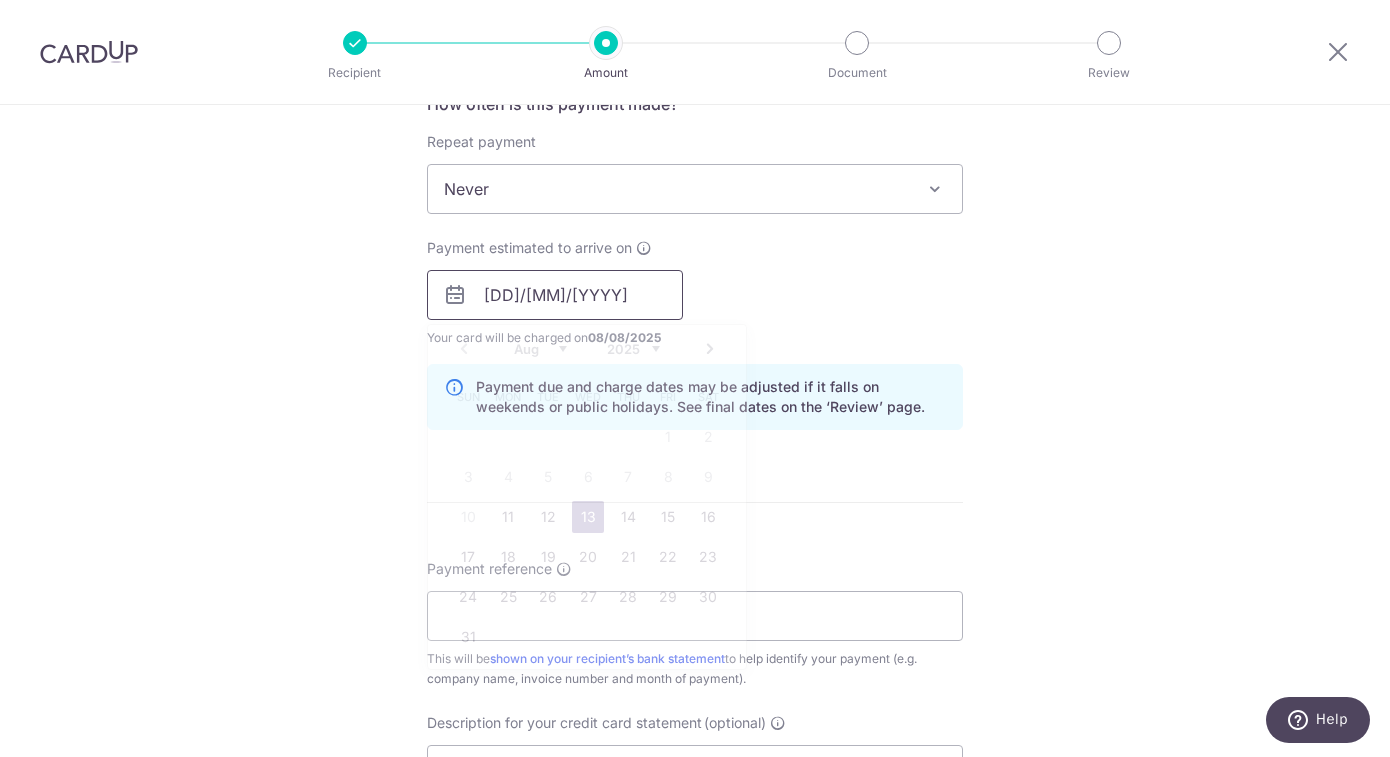 click on "13/08/2025" at bounding box center (555, 295) 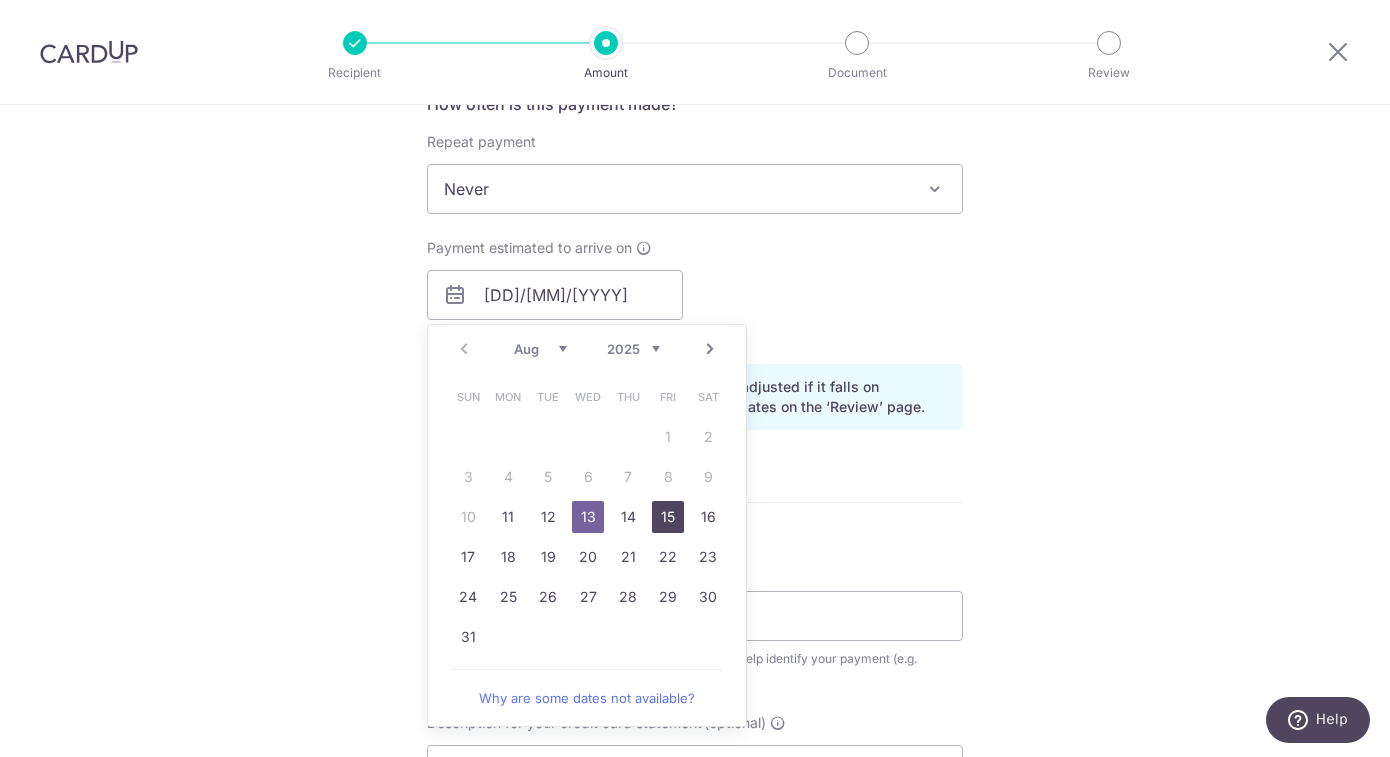 click on "15" at bounding box center (668, 517) 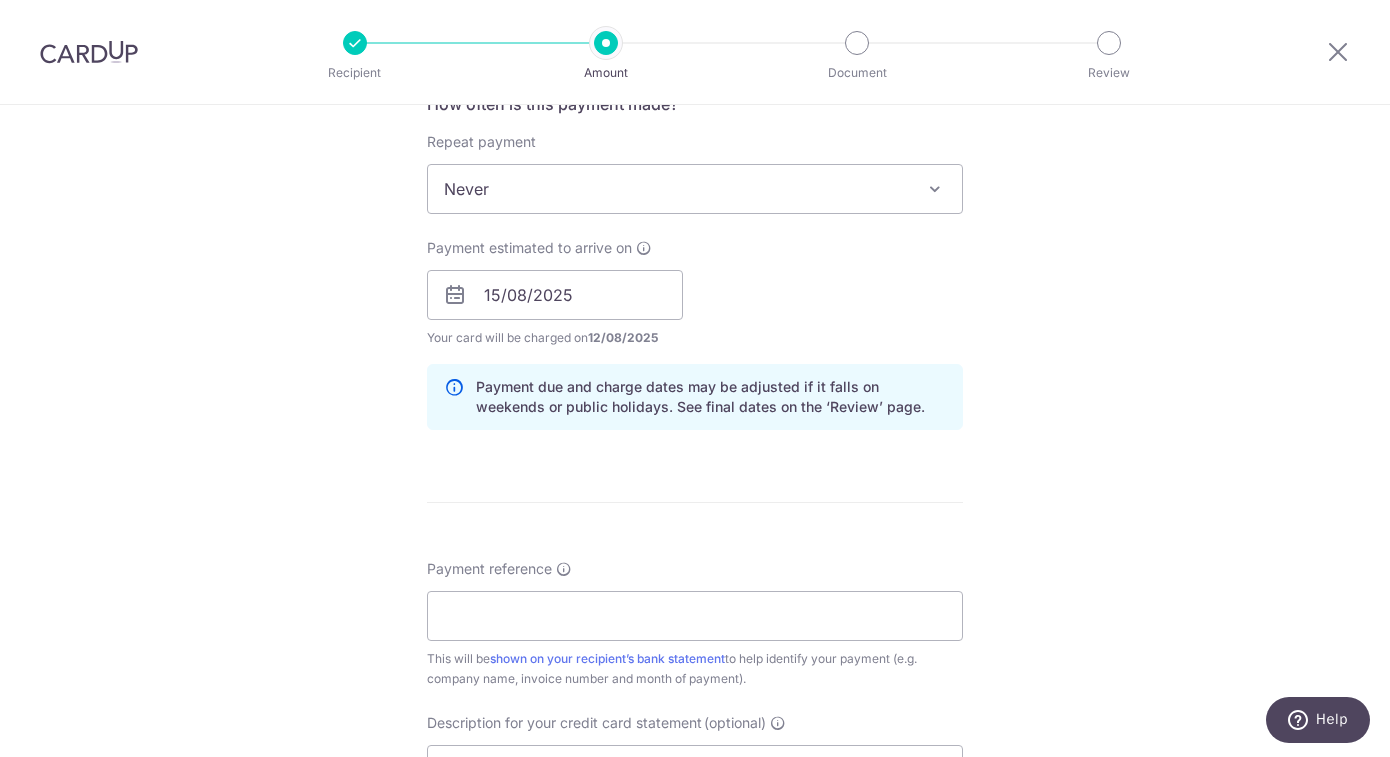 click on "Enter payment amount
SGD
161.00
161.00
GST
(optional)
SGD
14.49
14.49
Select Card
**** 3622
Add credit card
Your Cards
**** 3000
**** 1761
**** 3622
Secure 256-bit SSL" at bounding box center (695, 349) 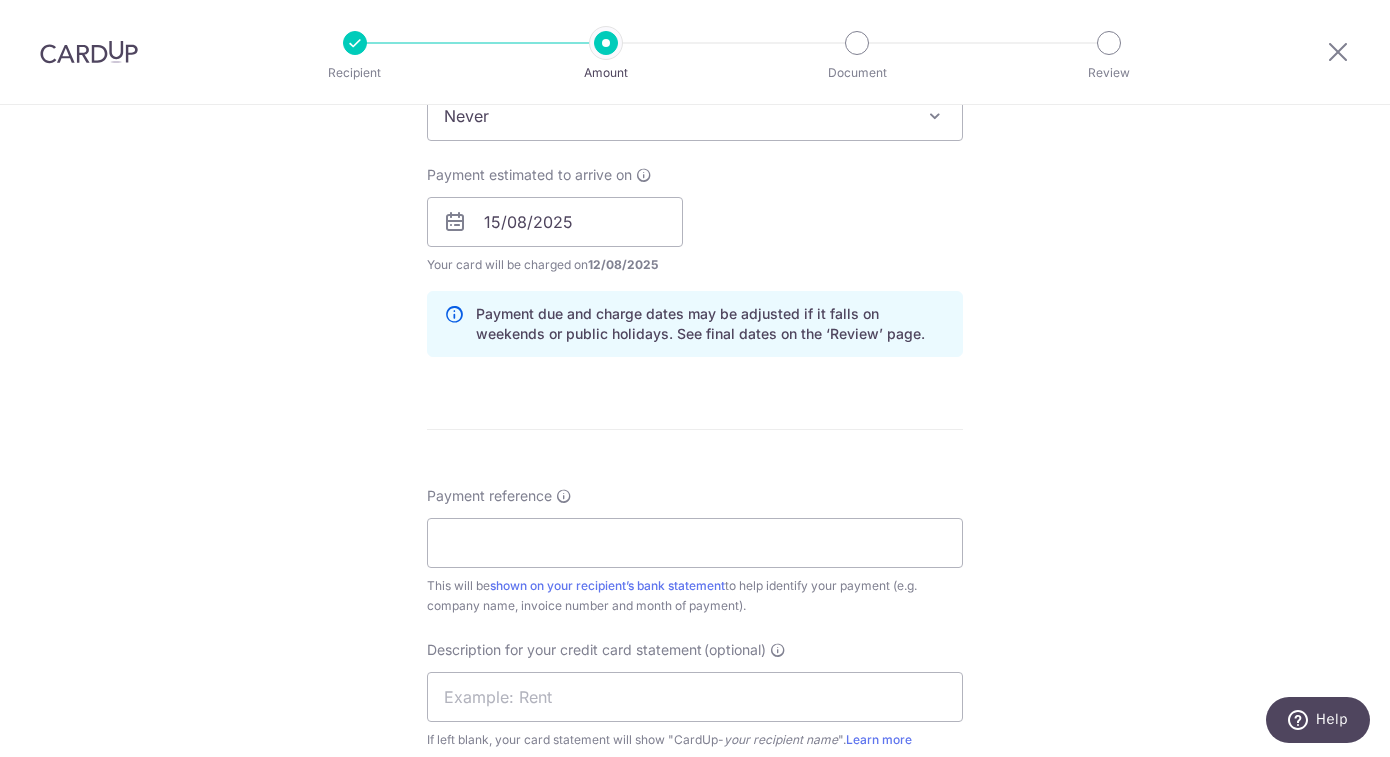 scroll, scrollTop: 886, scrollLeft: 0, axis: vertical 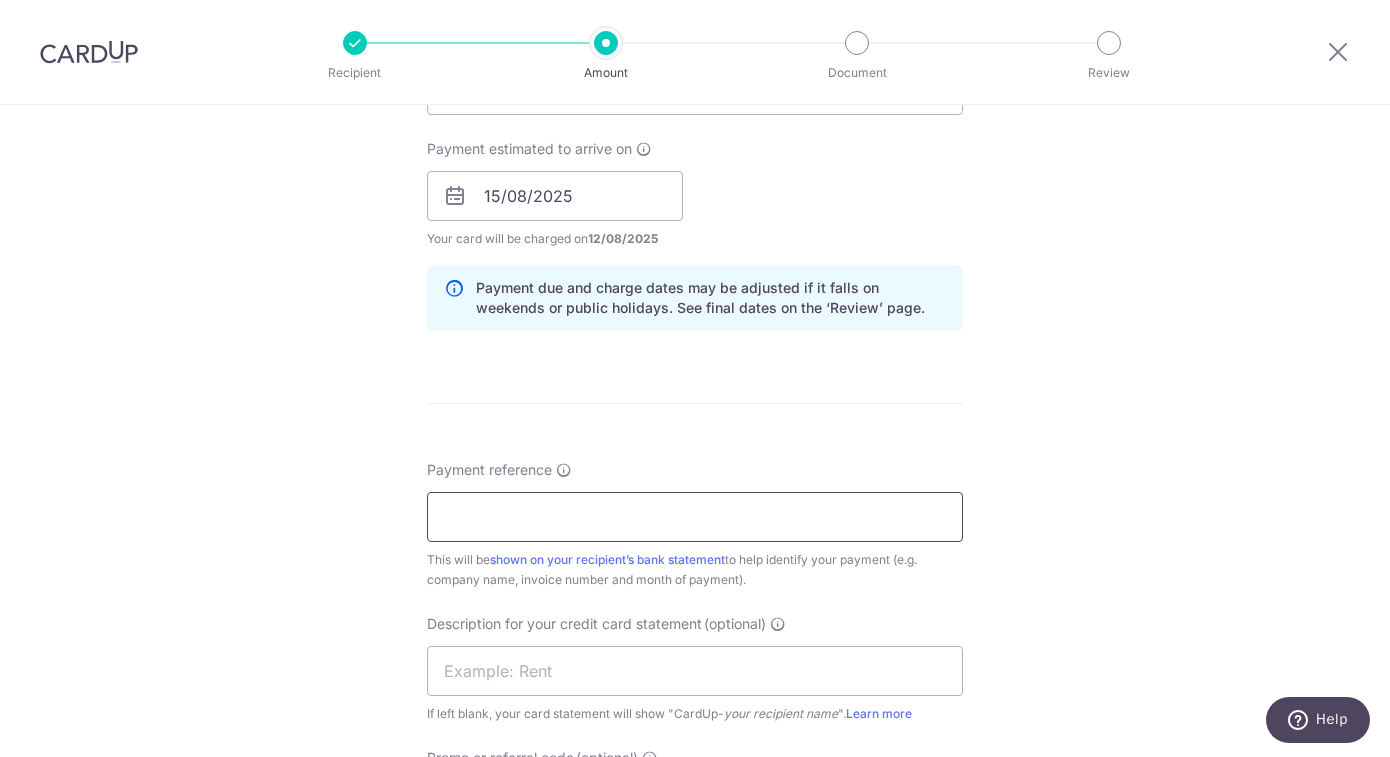 click on "Payment reference" at bounding box center (695, 517) 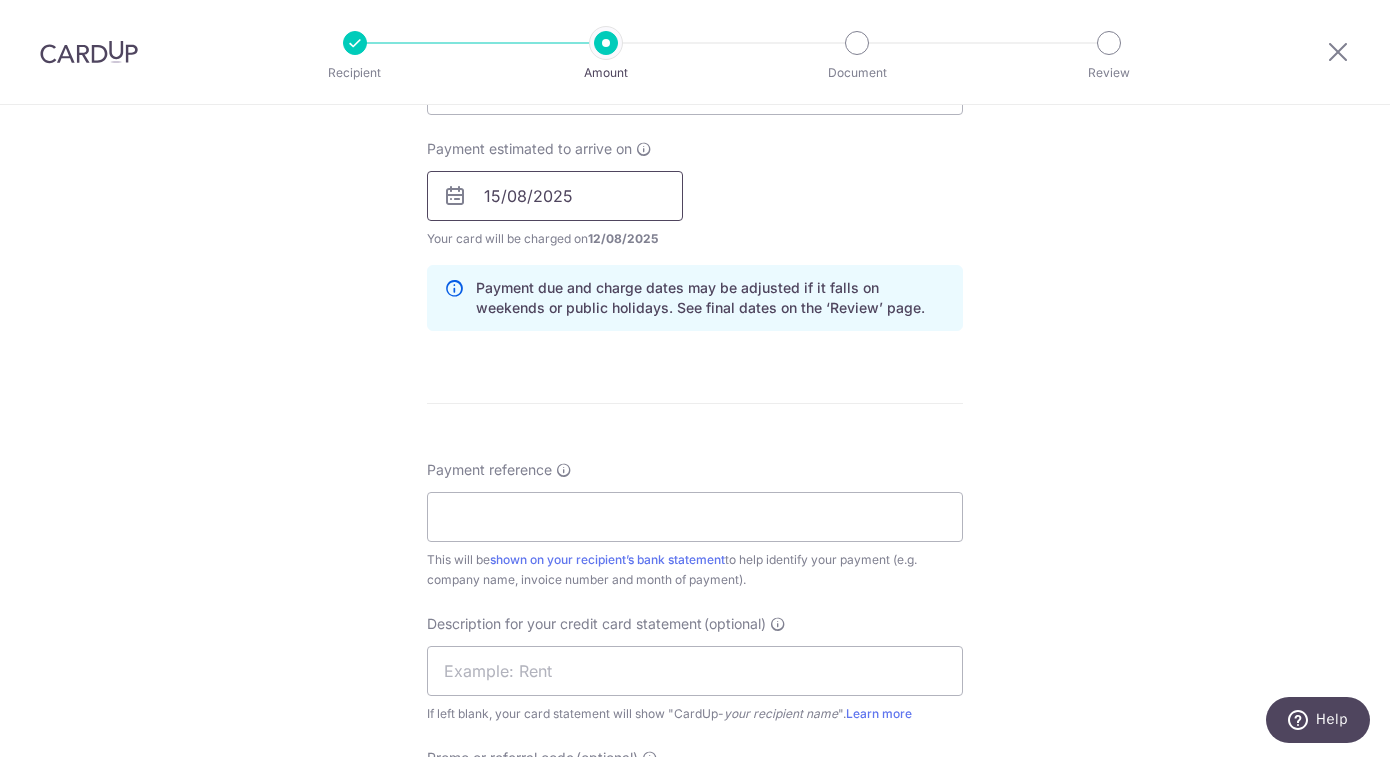 click on "15/08/2025" at bounding box center [555, 196] 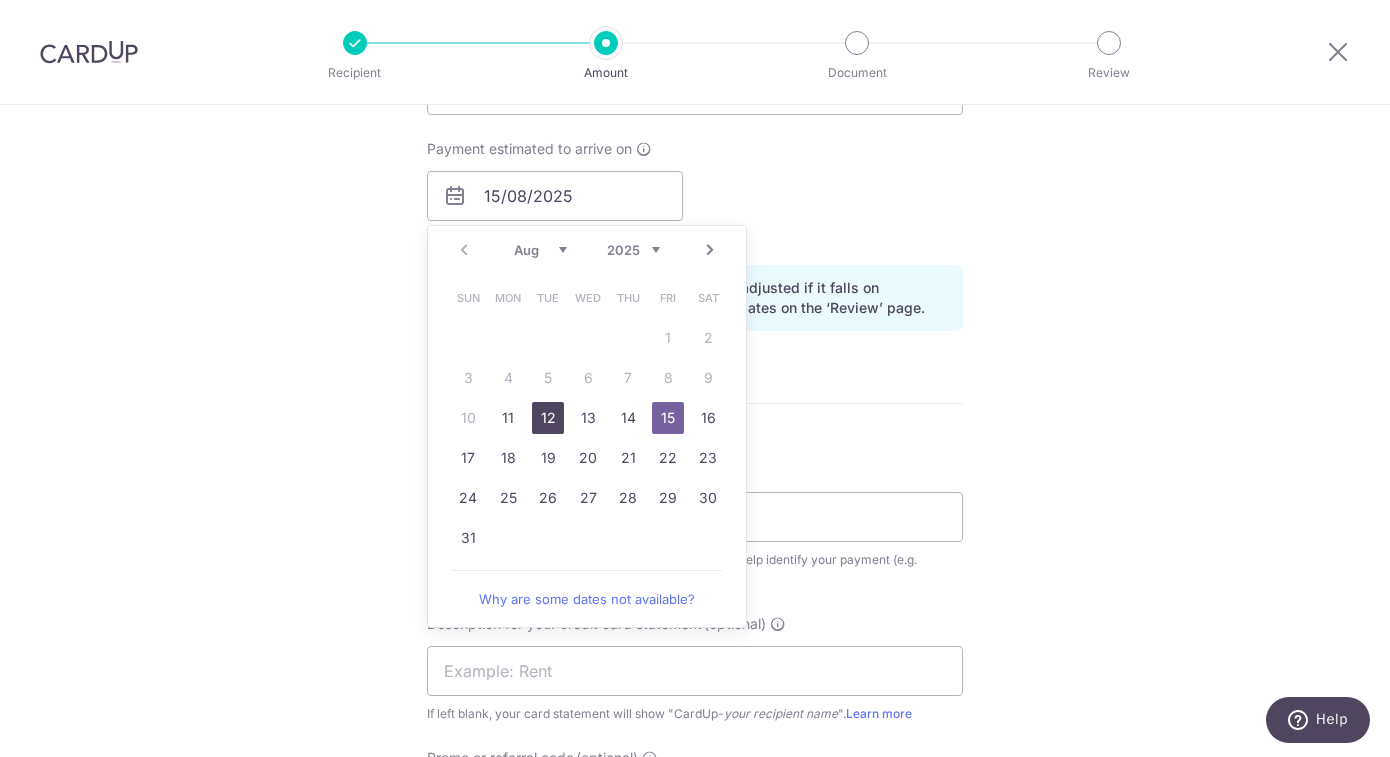 click on "12" at bounding box center (548, 418) 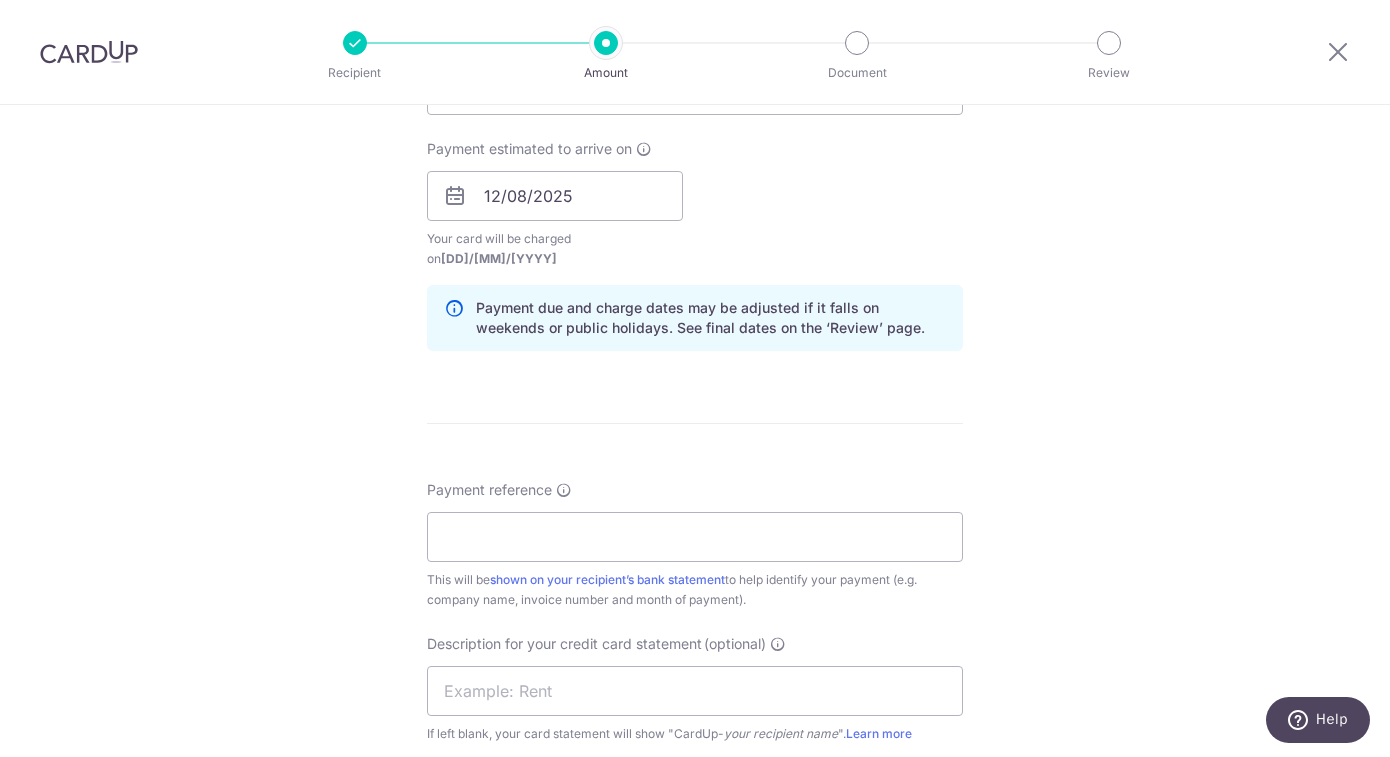 click on "Enter payment amount
SGD
161.00
161.00
GST
(optional)
SGD
14.49
14.49
Select Card
**** 3622
Add credit card
Your Cards
**** 3000
**** 1761
**** 3622
Secure 256-bit SSL" at bounding box center (695, 260) 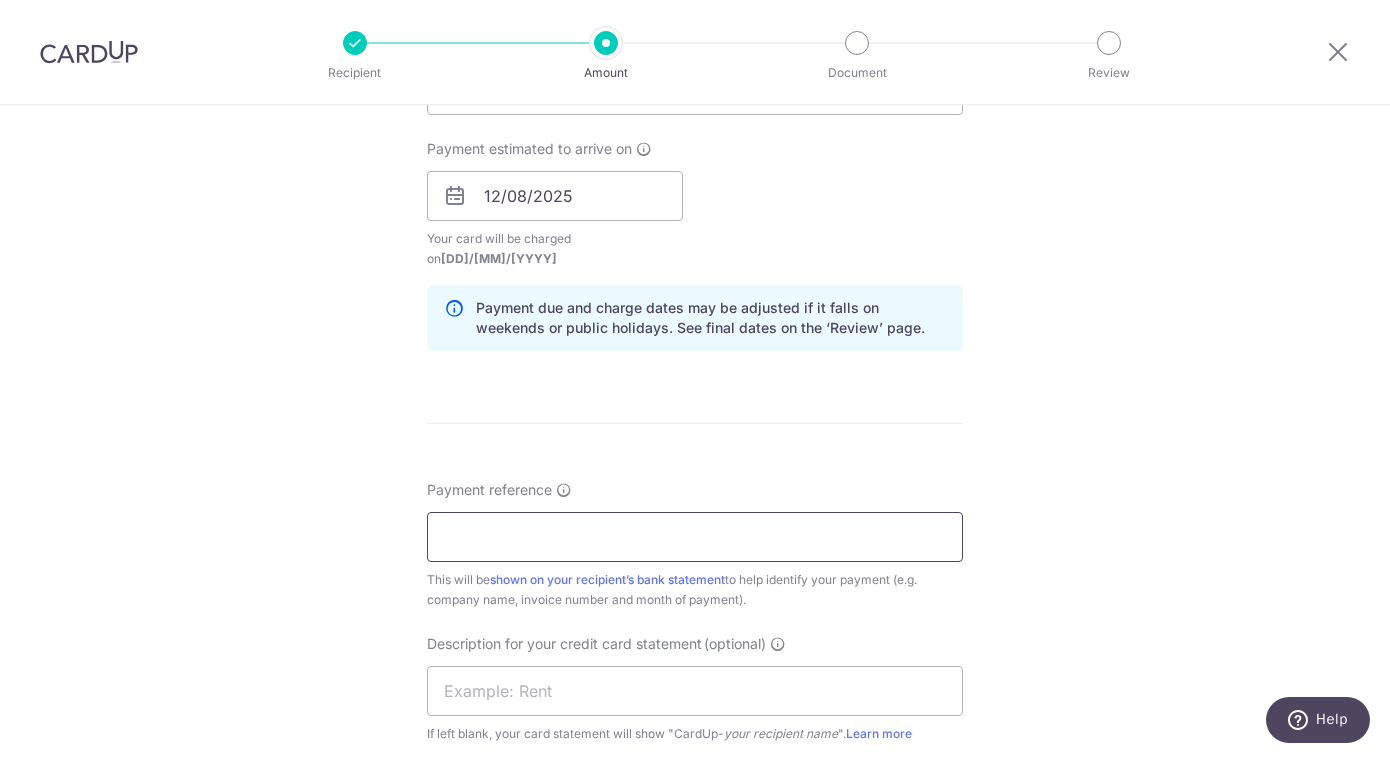 click on "Payment reference" at bounding box center [695, 537] 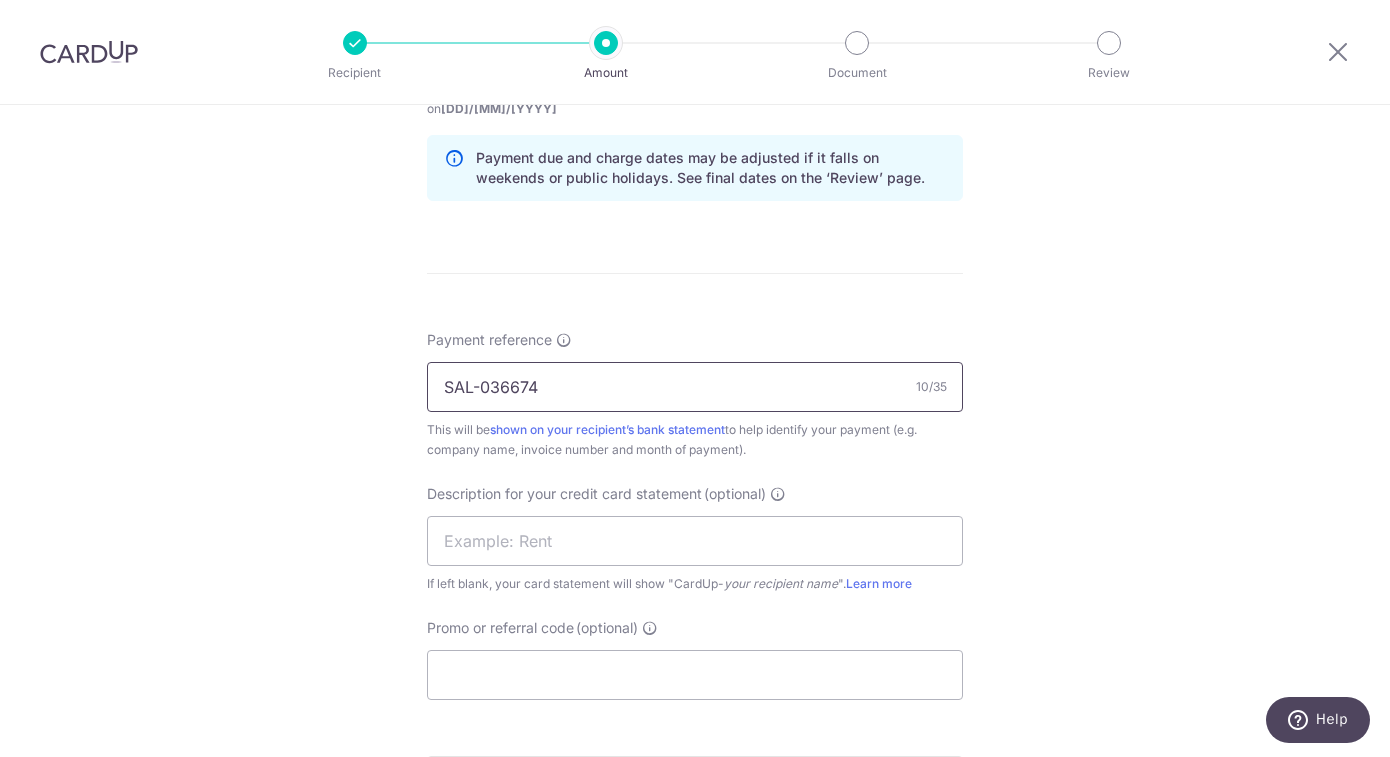 scroll, scrollTop: 1064, scrollLeft: 0, axis: vertical 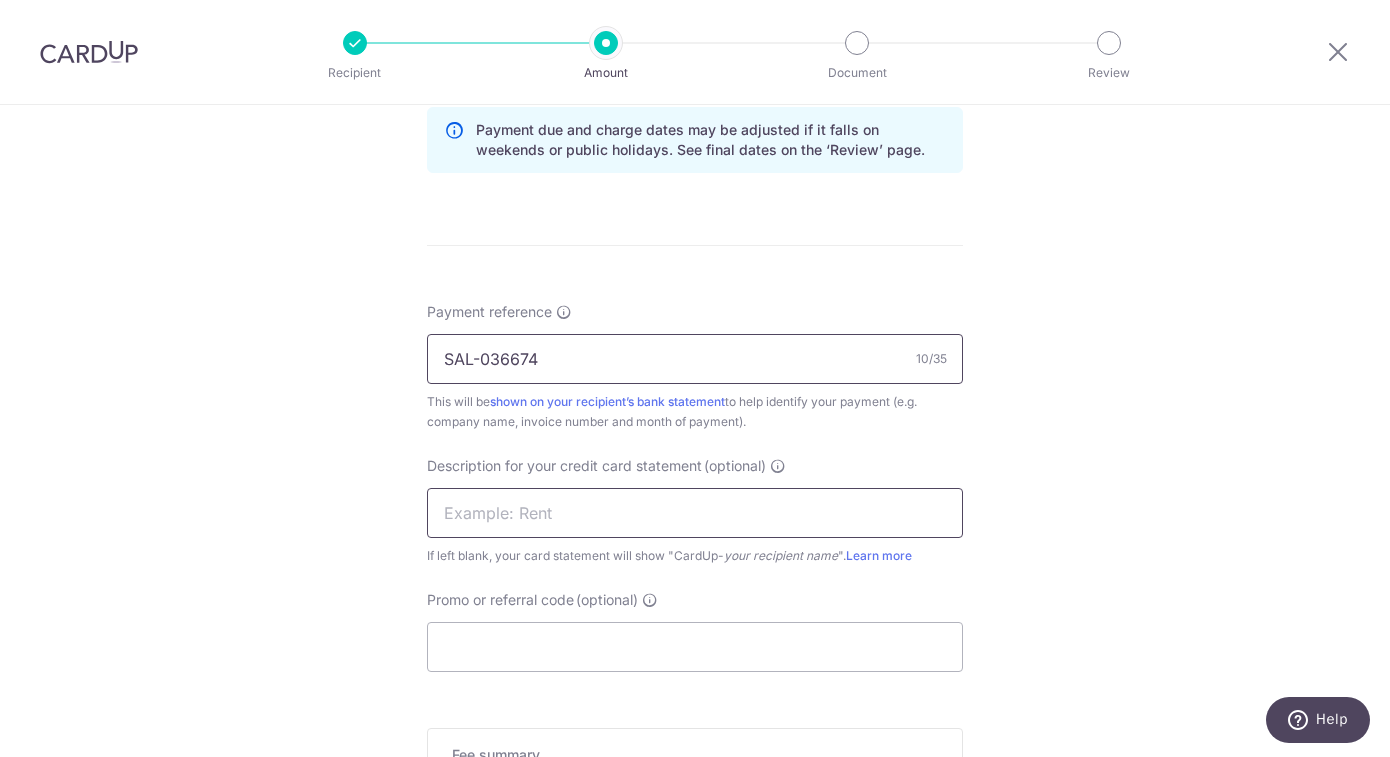 type on "SAL-036674" 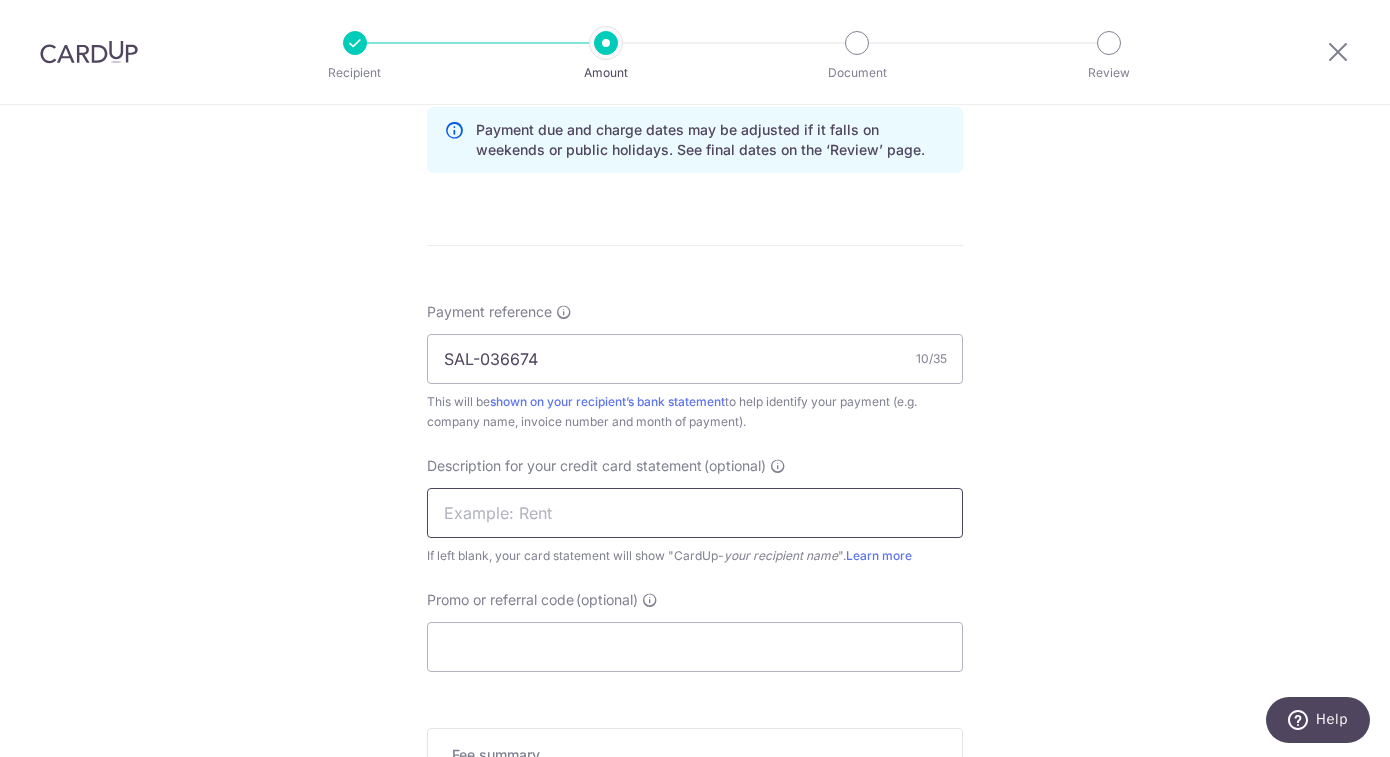 click at bounding box center [695, 513] 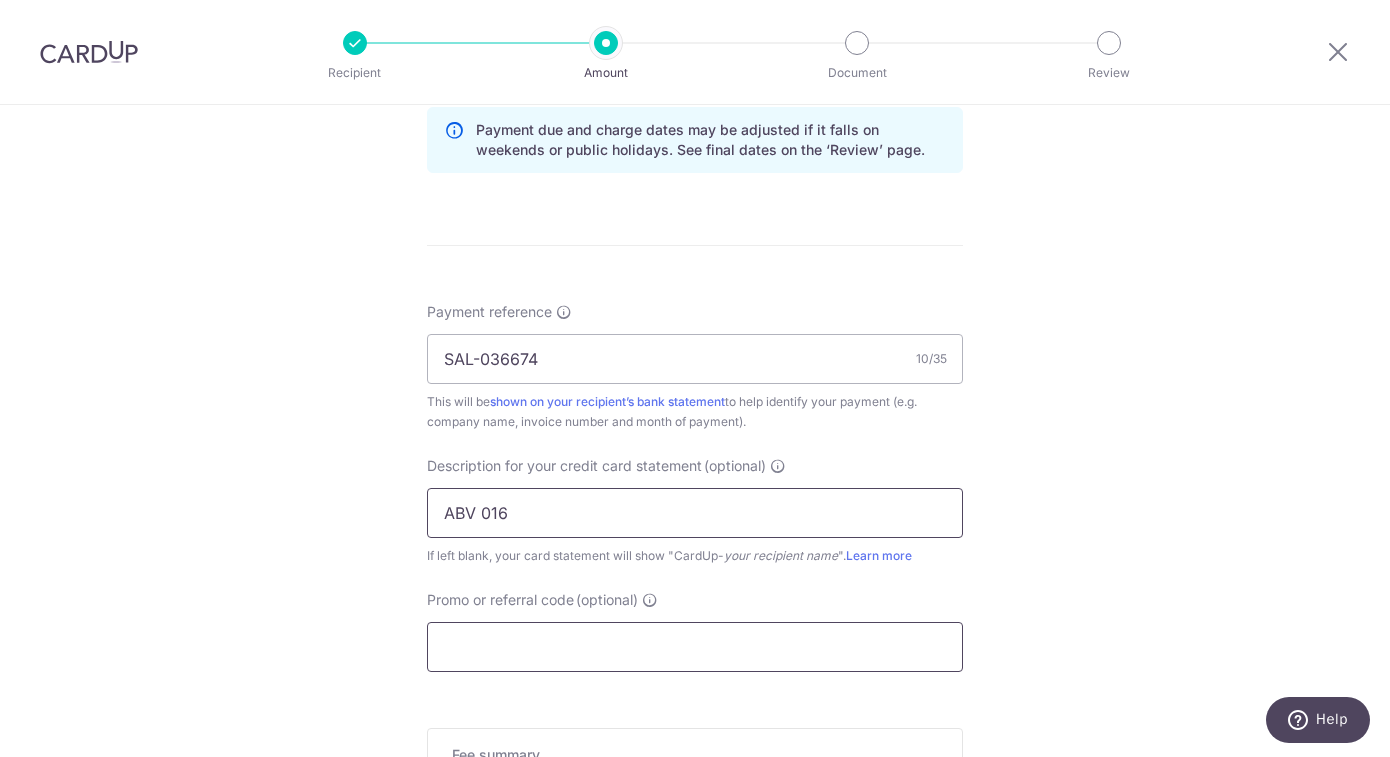 type on "ABV 016" 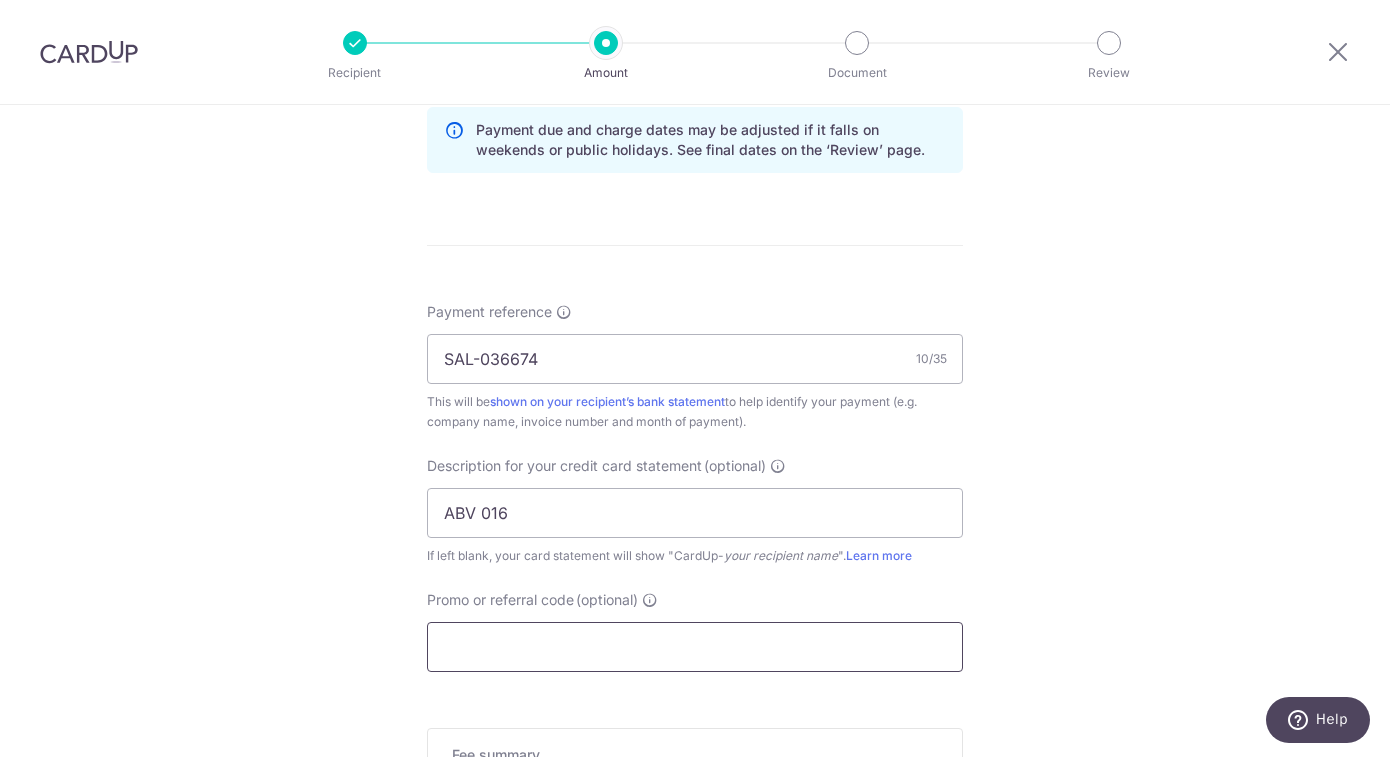 click on "Promo or referral code
(optional)" at bounding box center (695, 647) 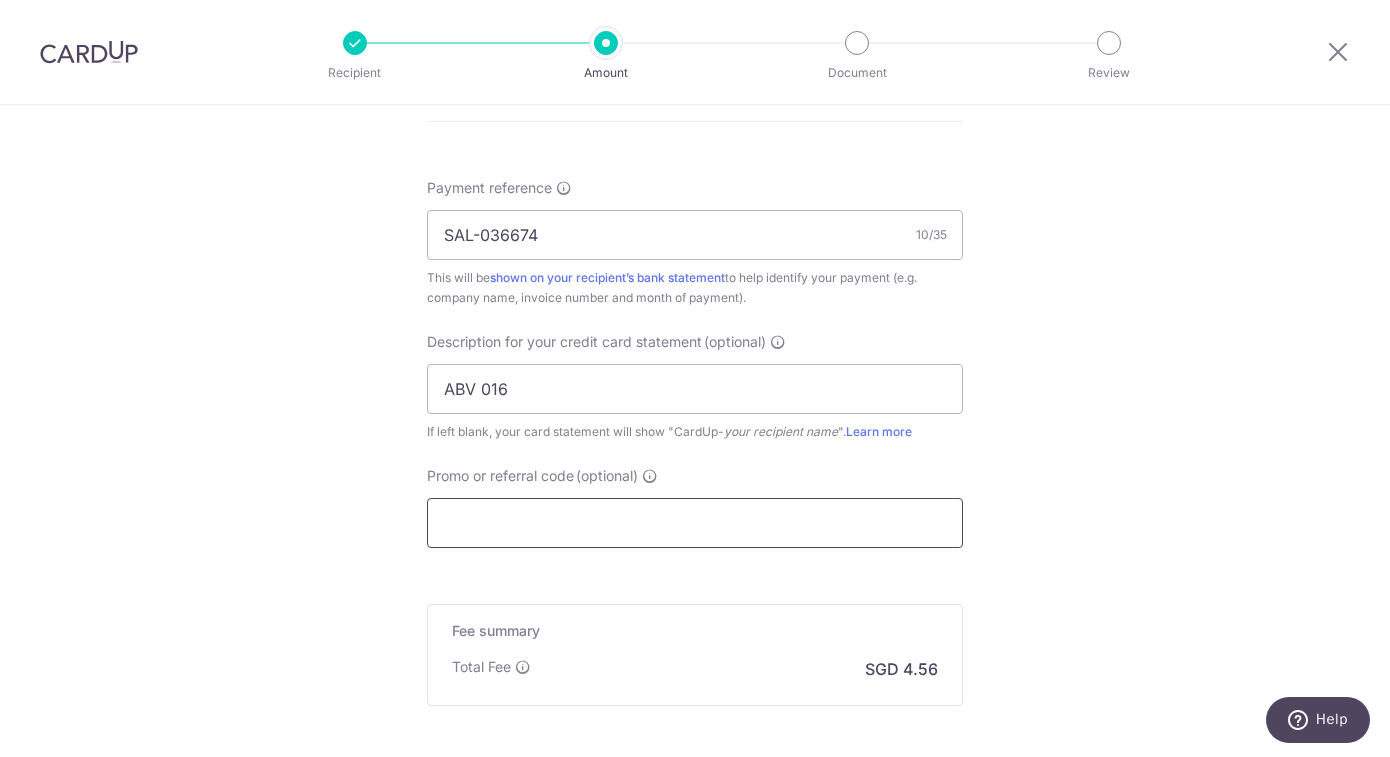 scroll, scrollTop: 1192, scrollLeft: 0, axis: vertical 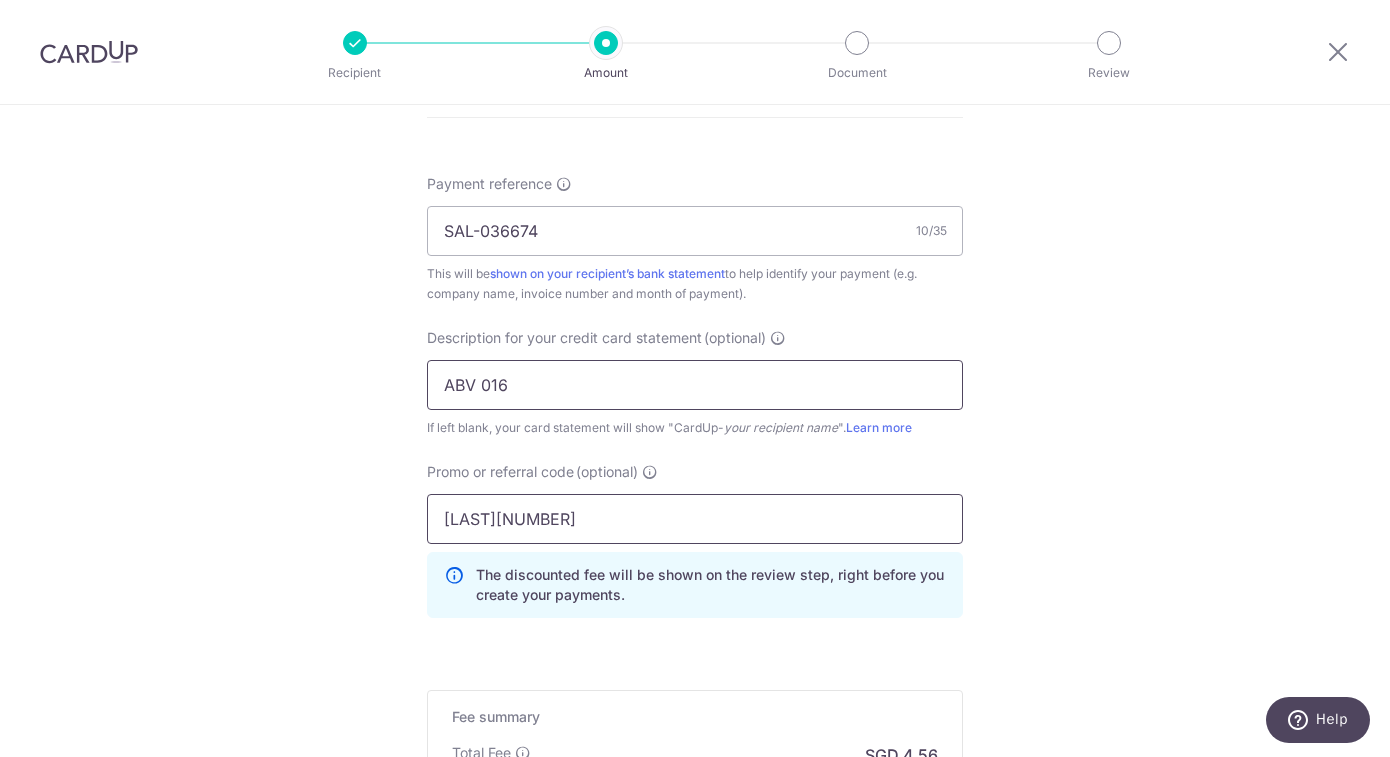 type on "YASMEEN179" 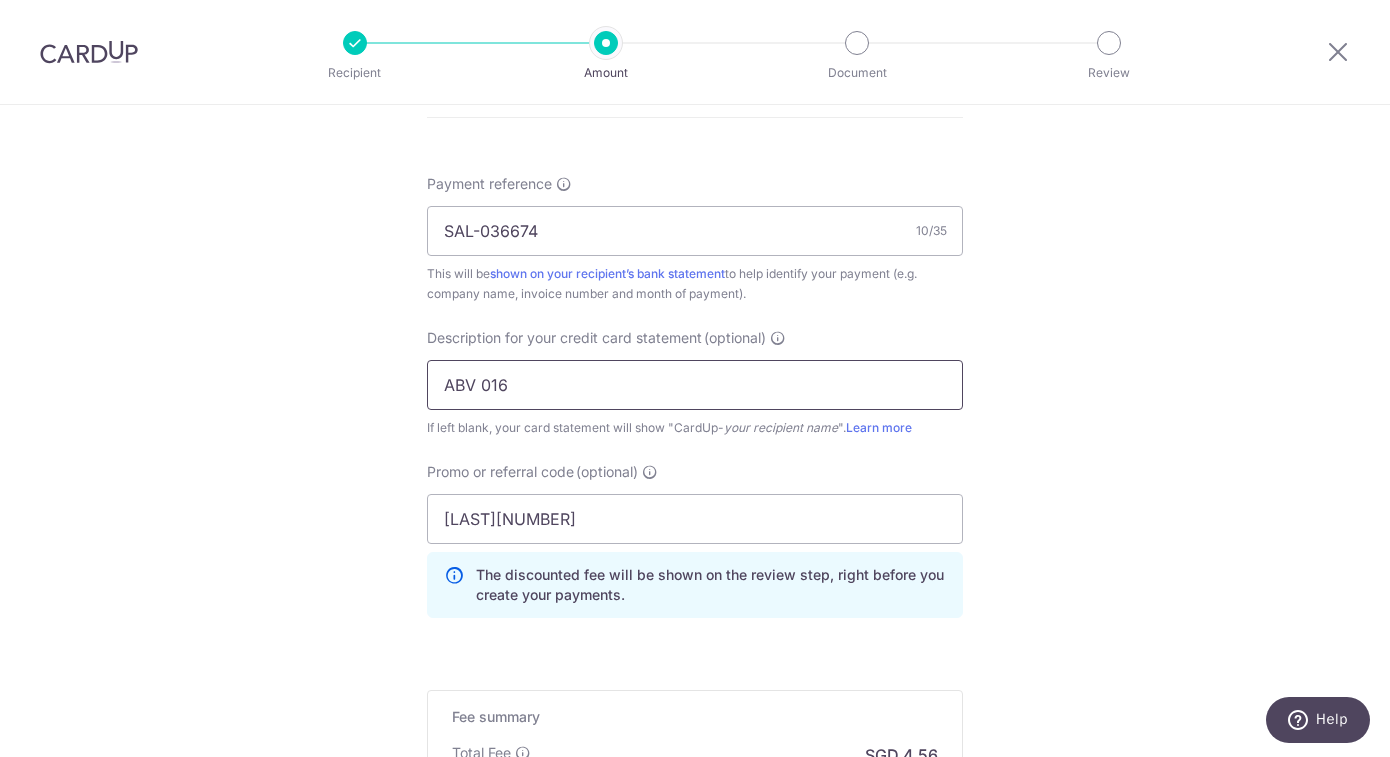 click on "ABV 016" at bounding box center [695, 385] 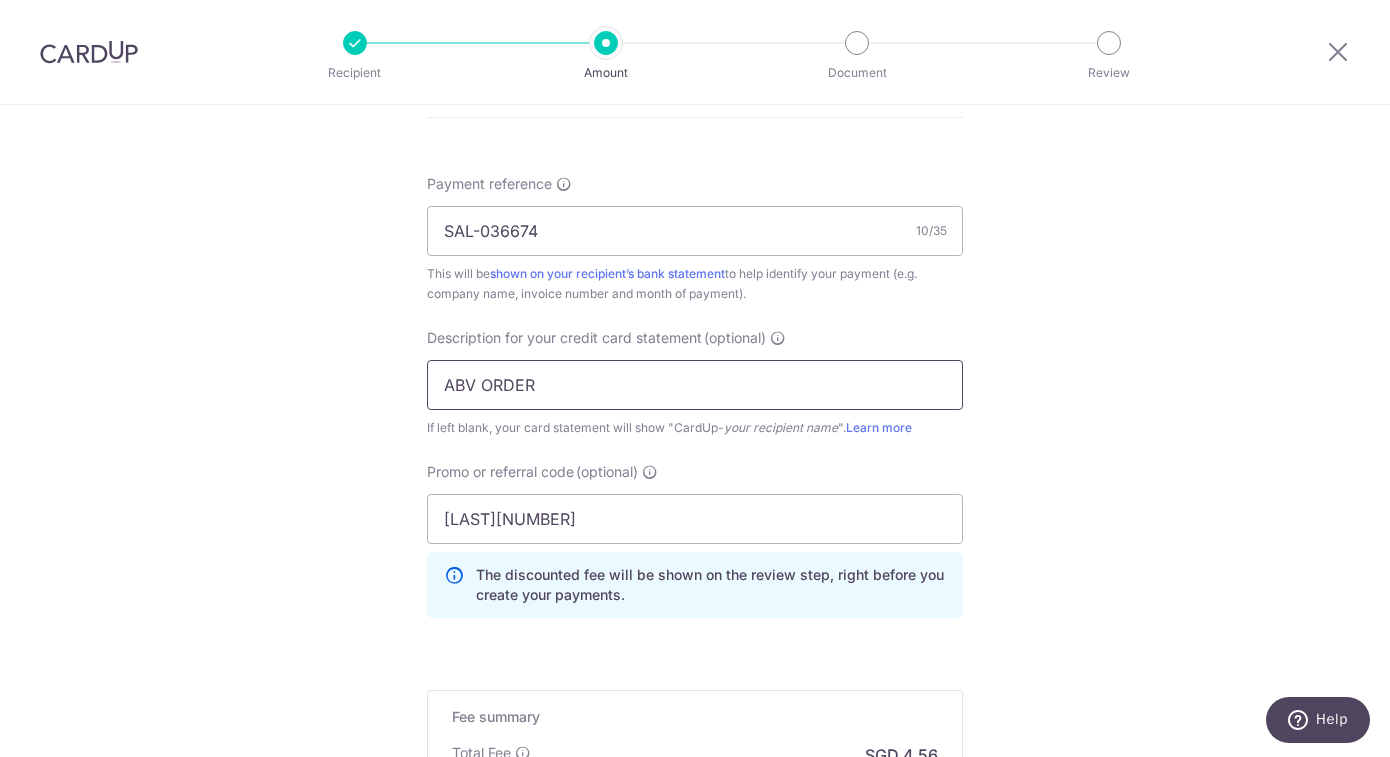 type on "ABV ORDER" 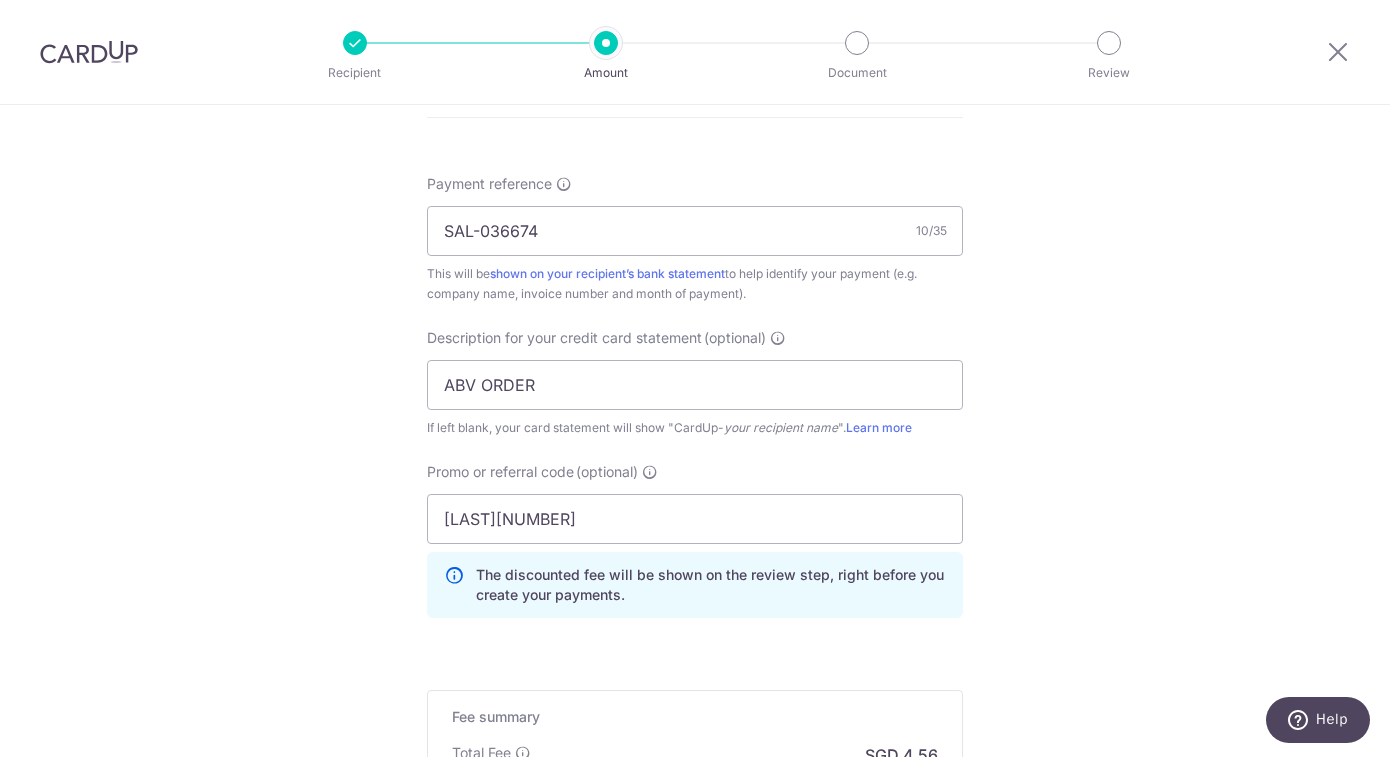 click on "Tell us more about your payment
Enter payment amount
SGD
161.00
161.00
GST
(optional)
SGD
14.49
14.49
Select Card
**** 3622
Add credit card
Your Cards
**** 3000
**** 1761
**** 3622
Secure 256-bit SSL" at bounding box center (695, -20) 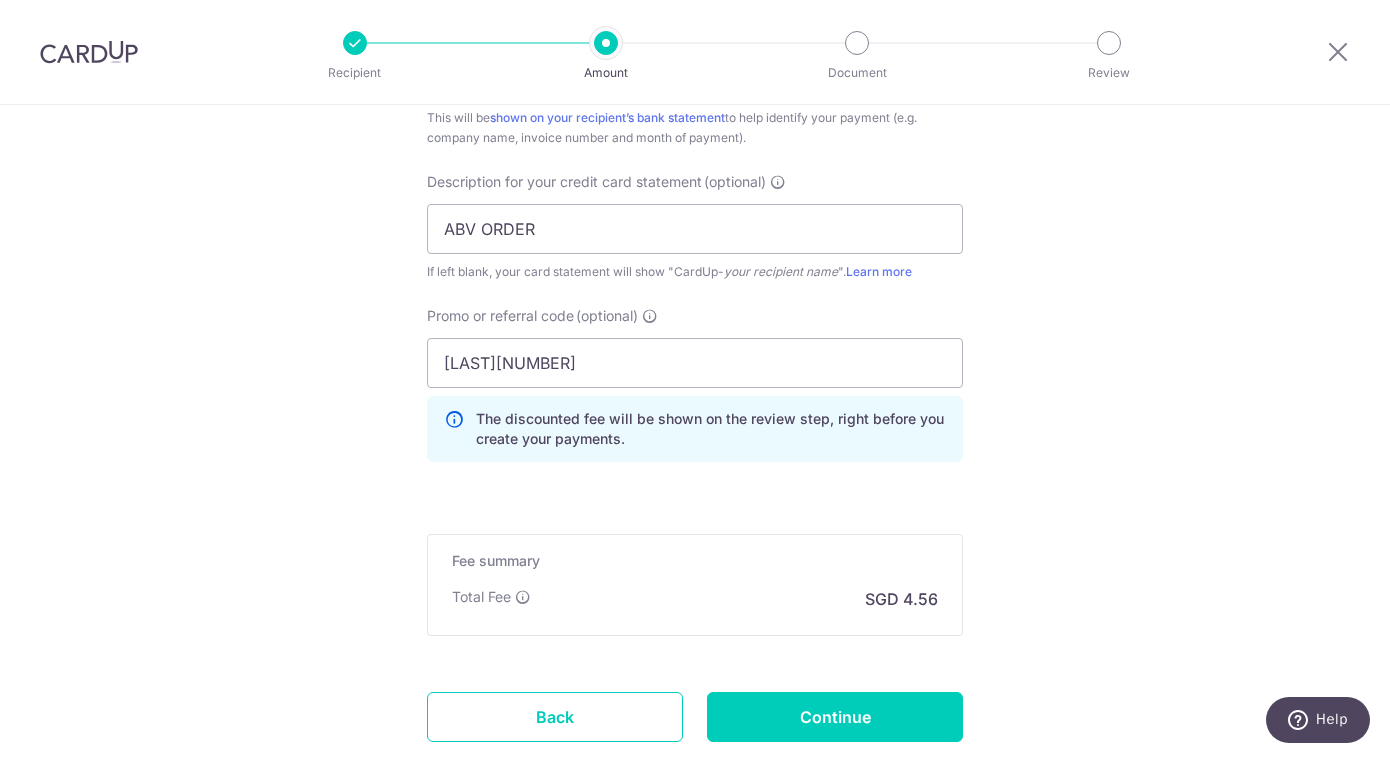 scroll, scrollTop: 1429, scrollLeft: 0, axis: vertical 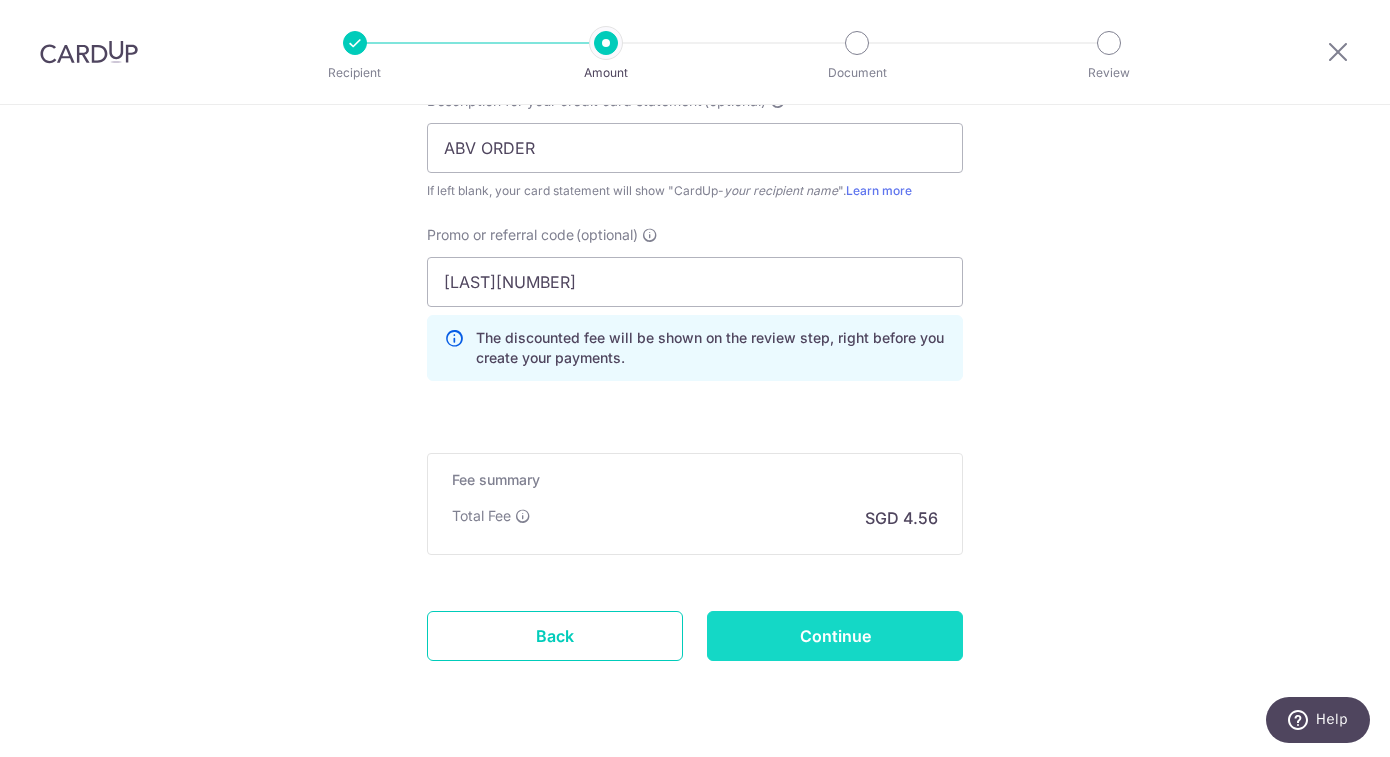 click on "Continue" at bounding box center (835, 636) 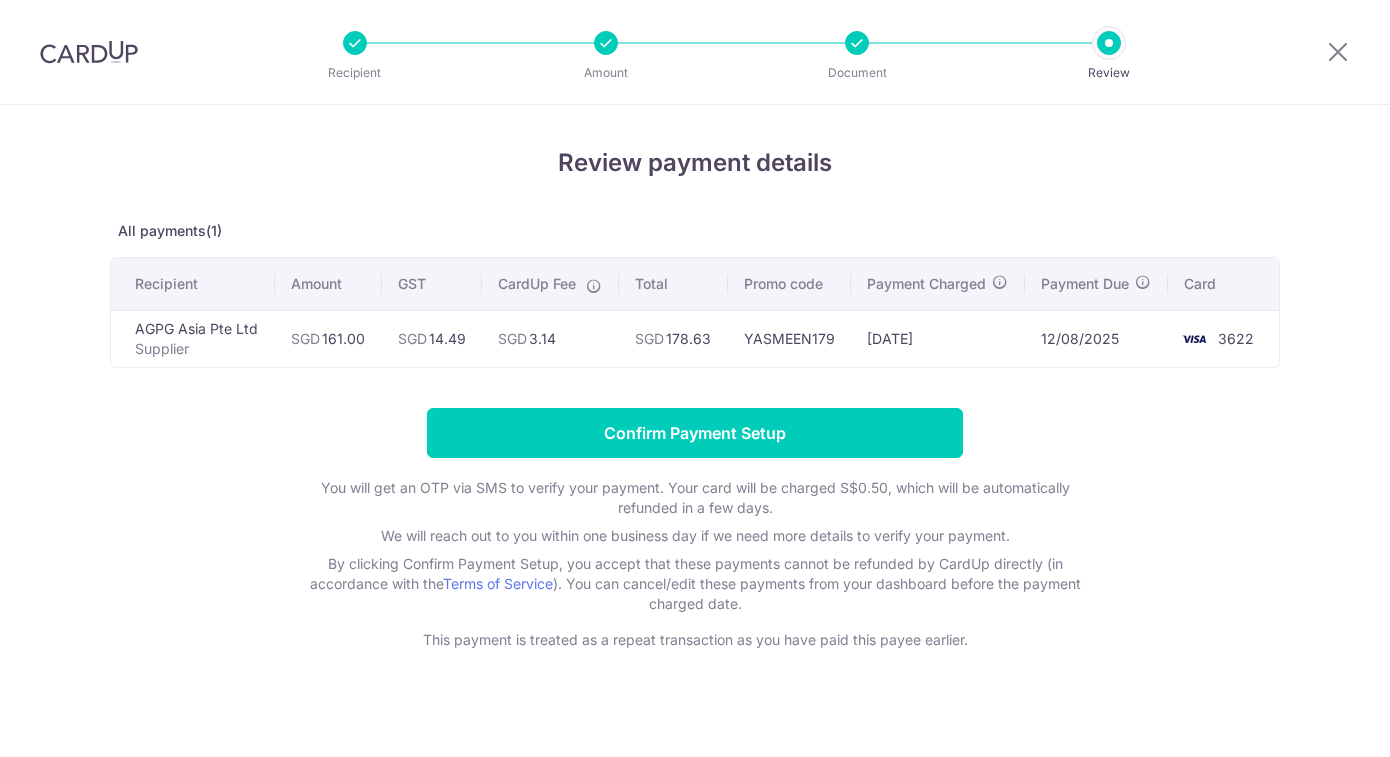 scroll, scrollTop: 0, scrollLeft: 0, axis: both 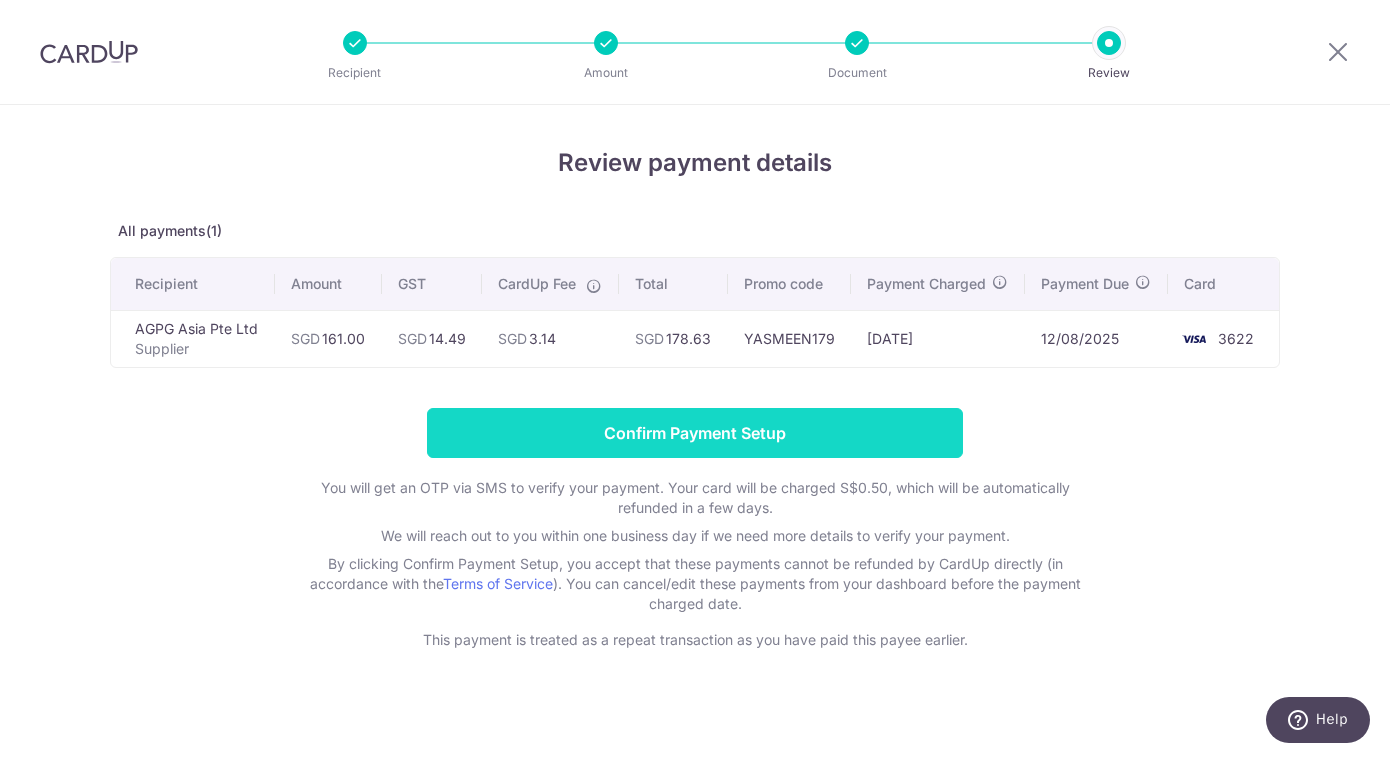 click on "Confirm Payment Setup" at bounding box center [695, 433] 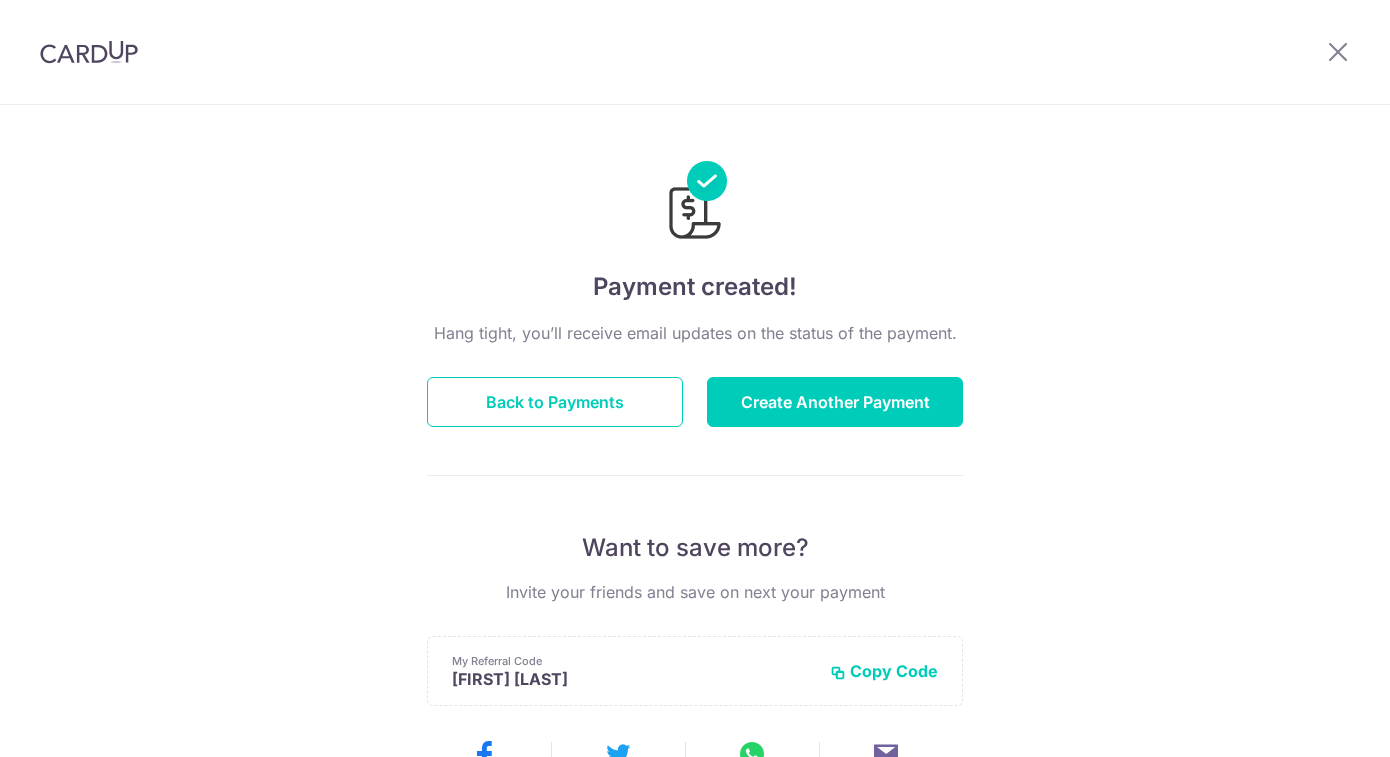 scroll, scrollTop: 0, scrollLeft: 0, axis: both 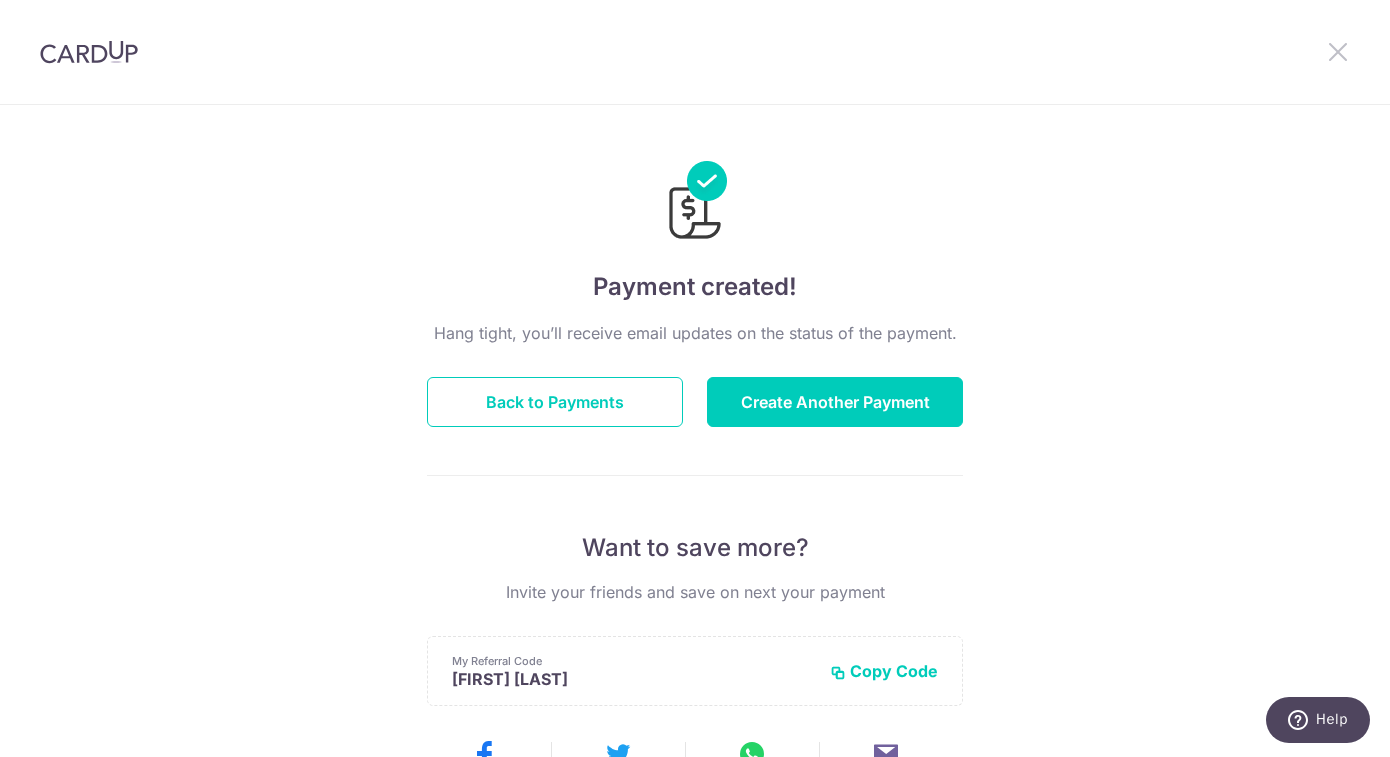 click at bounding box center [1338, 51] 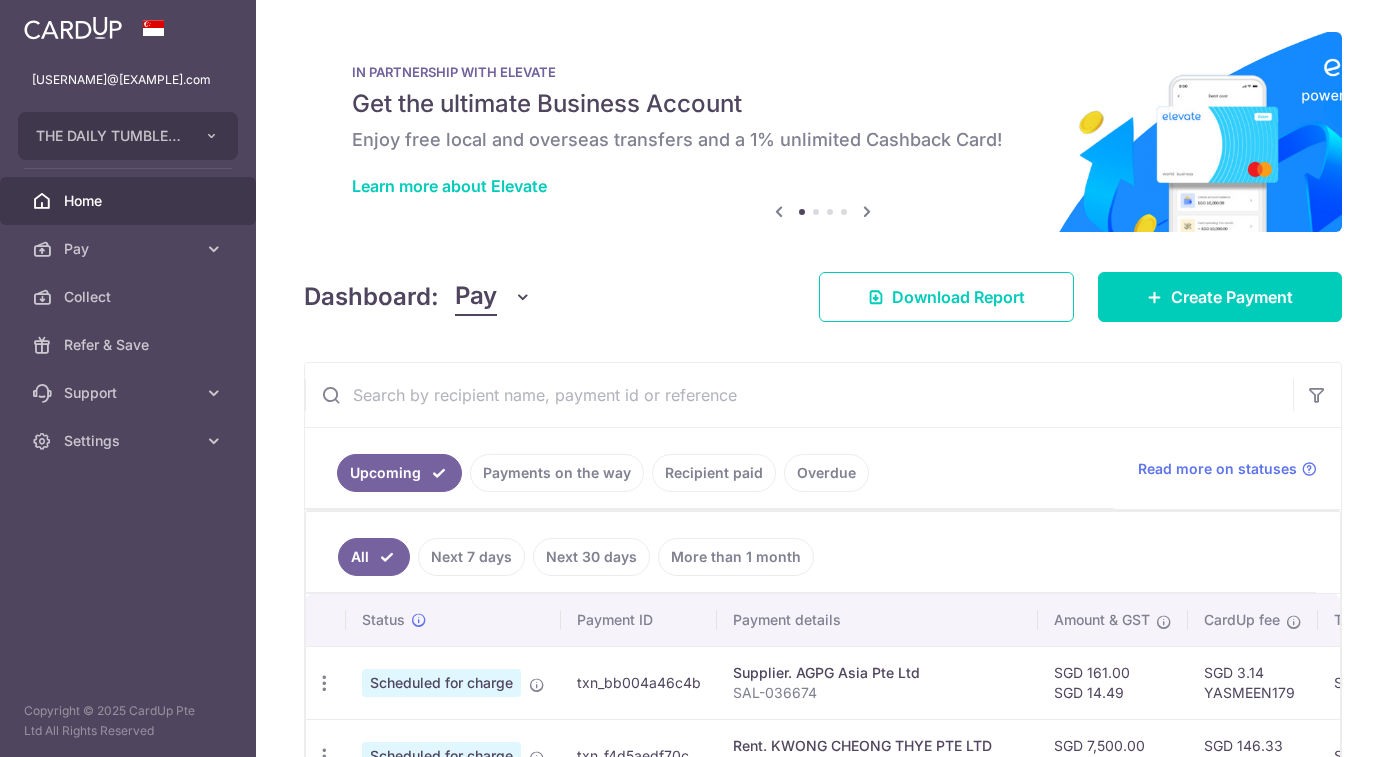 scroll, scrollTop: 0, scrollLeft: 0, axis: both 